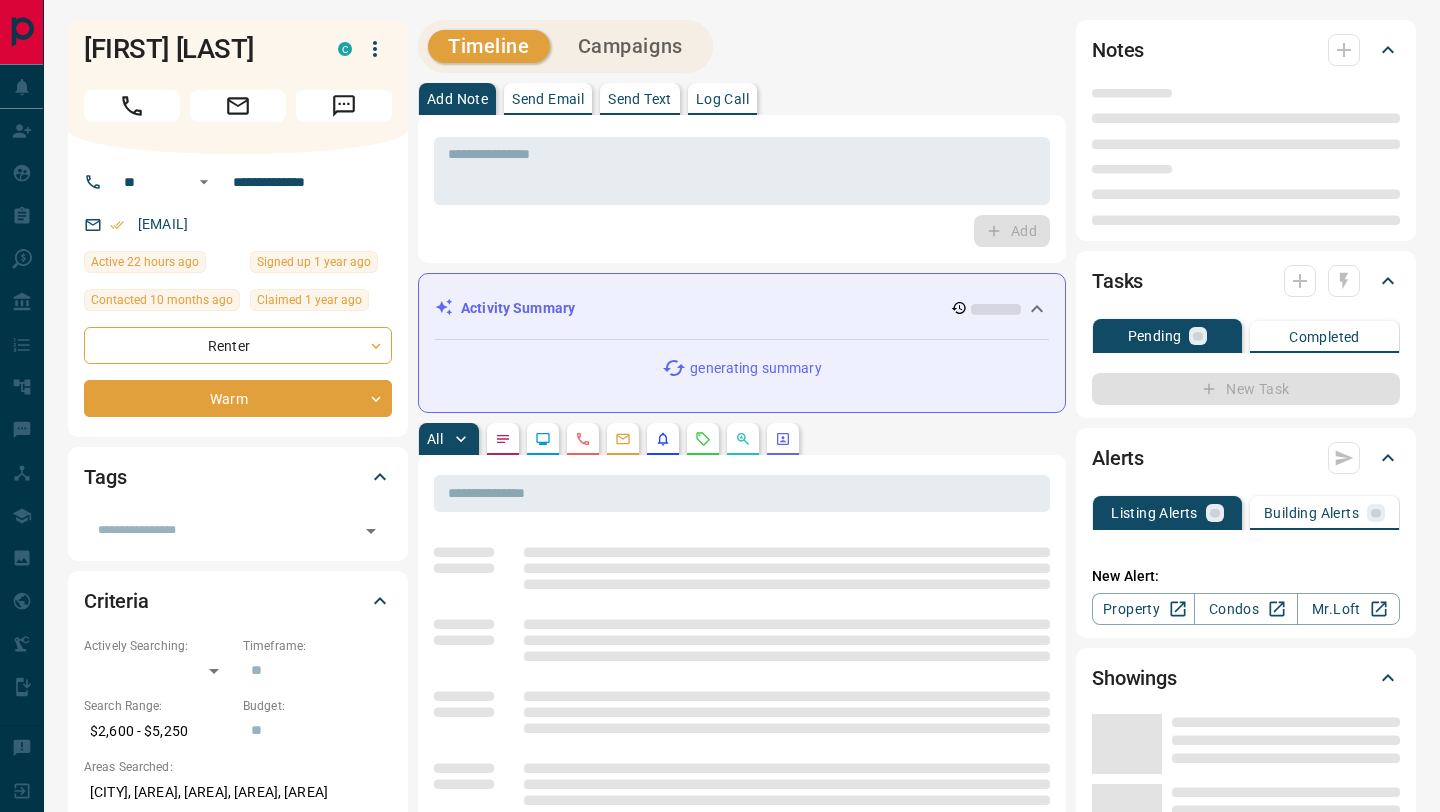 scroll, scrollTop: 0, scrollLeft: 0, axis: both 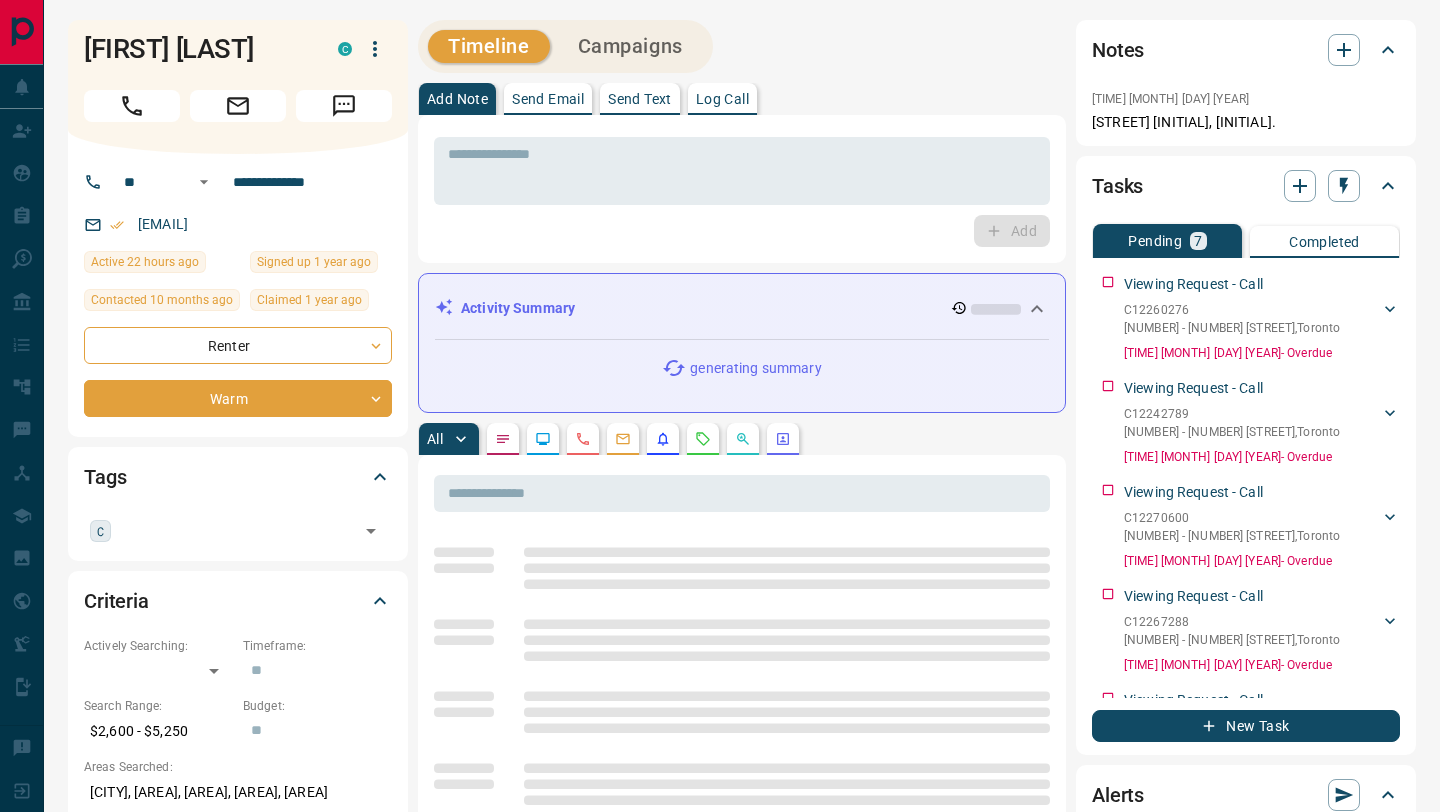 click 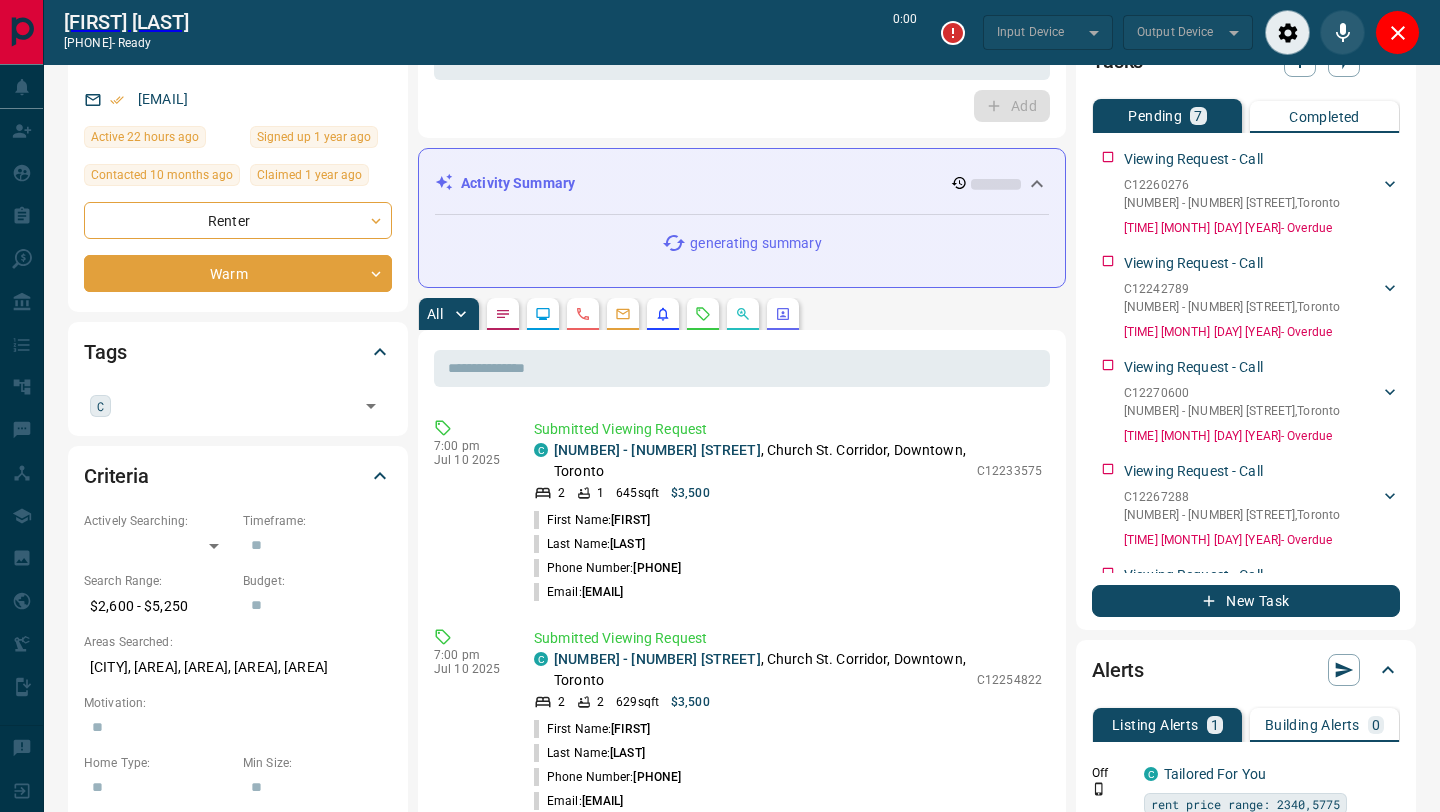 scroll, scrollTop: 186, scrollLeft: 0, axis: vertical 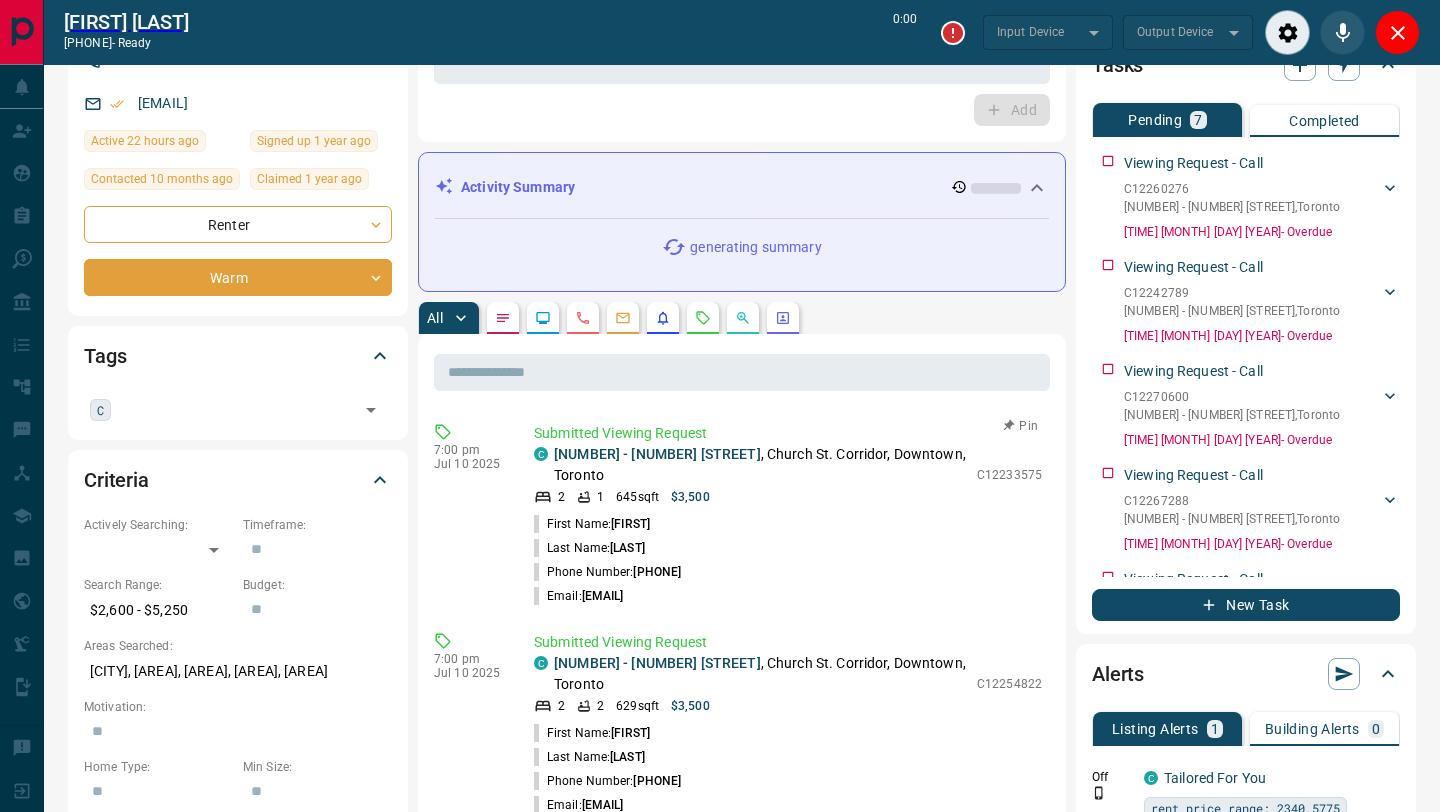 type on "*******" 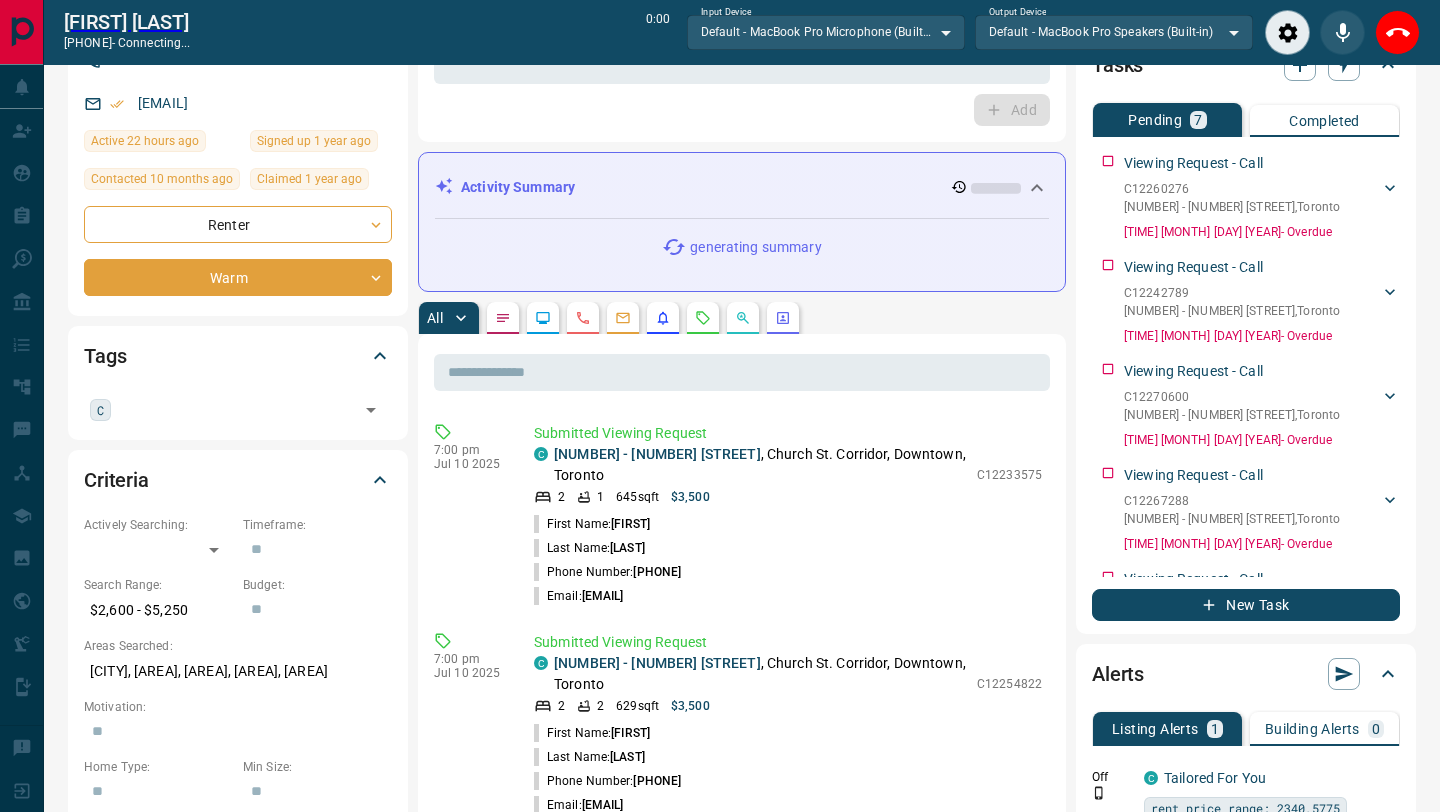 click 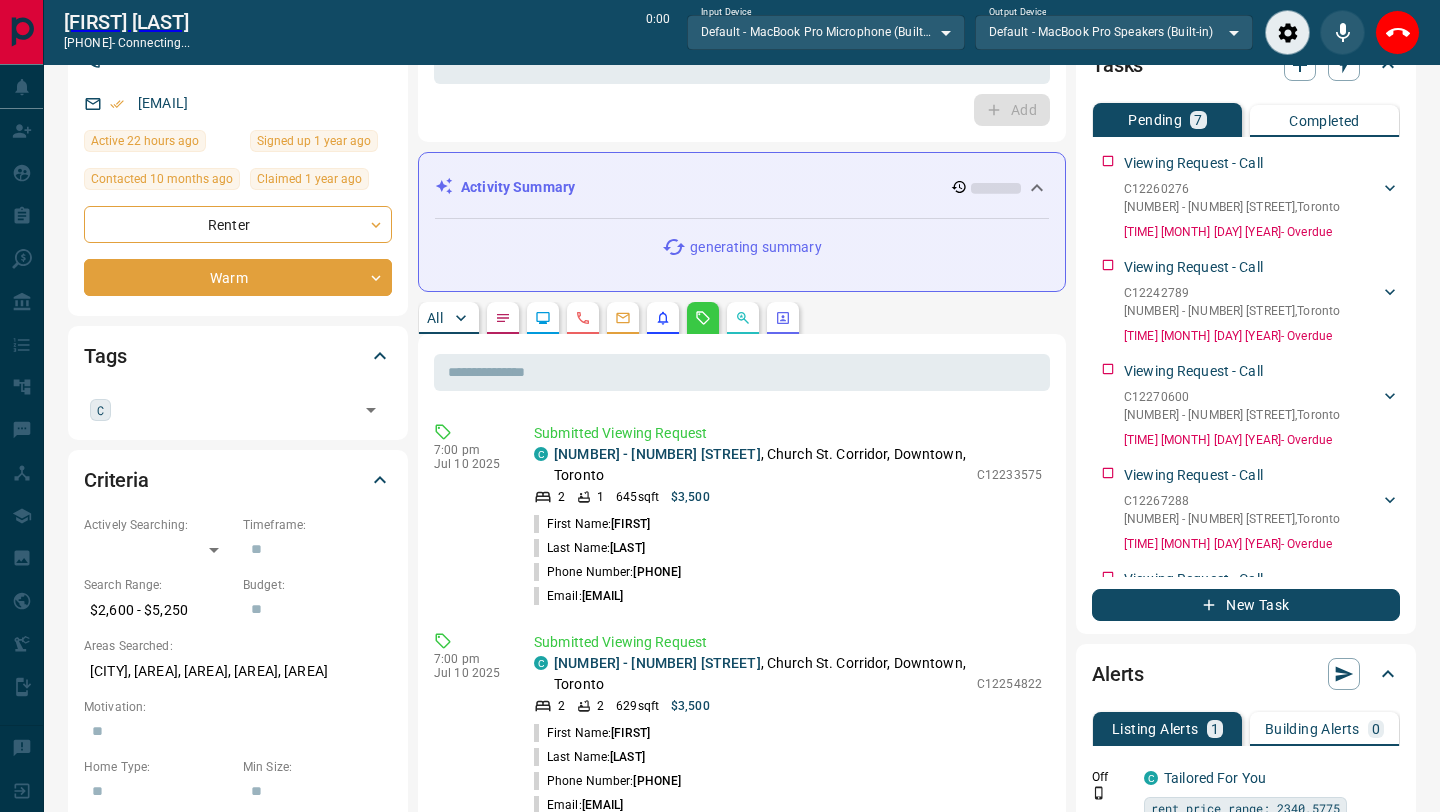 scroll, scrollTop: 0, scrollLeft: 0, axis: both 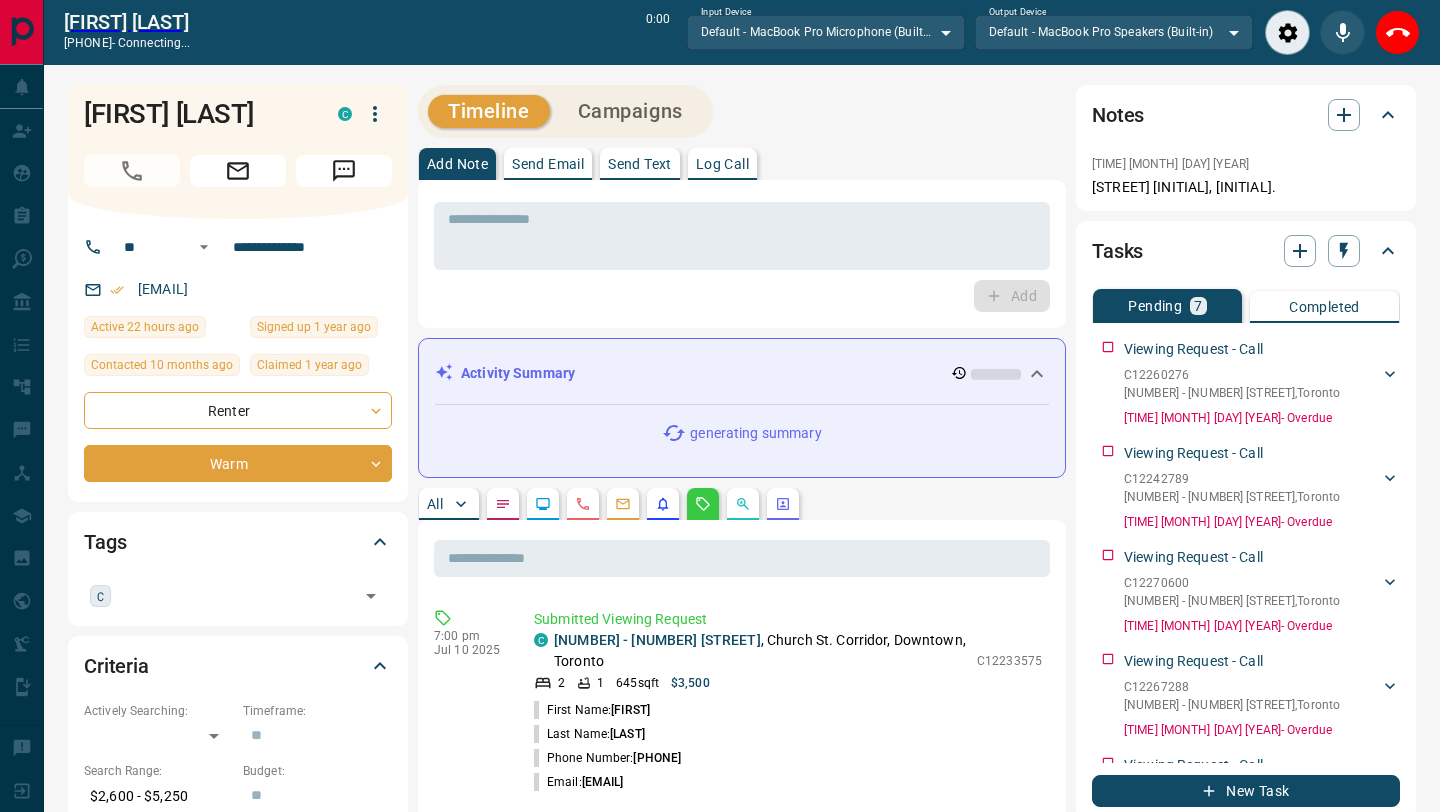 click on "All" at bounding box center [742, 504] 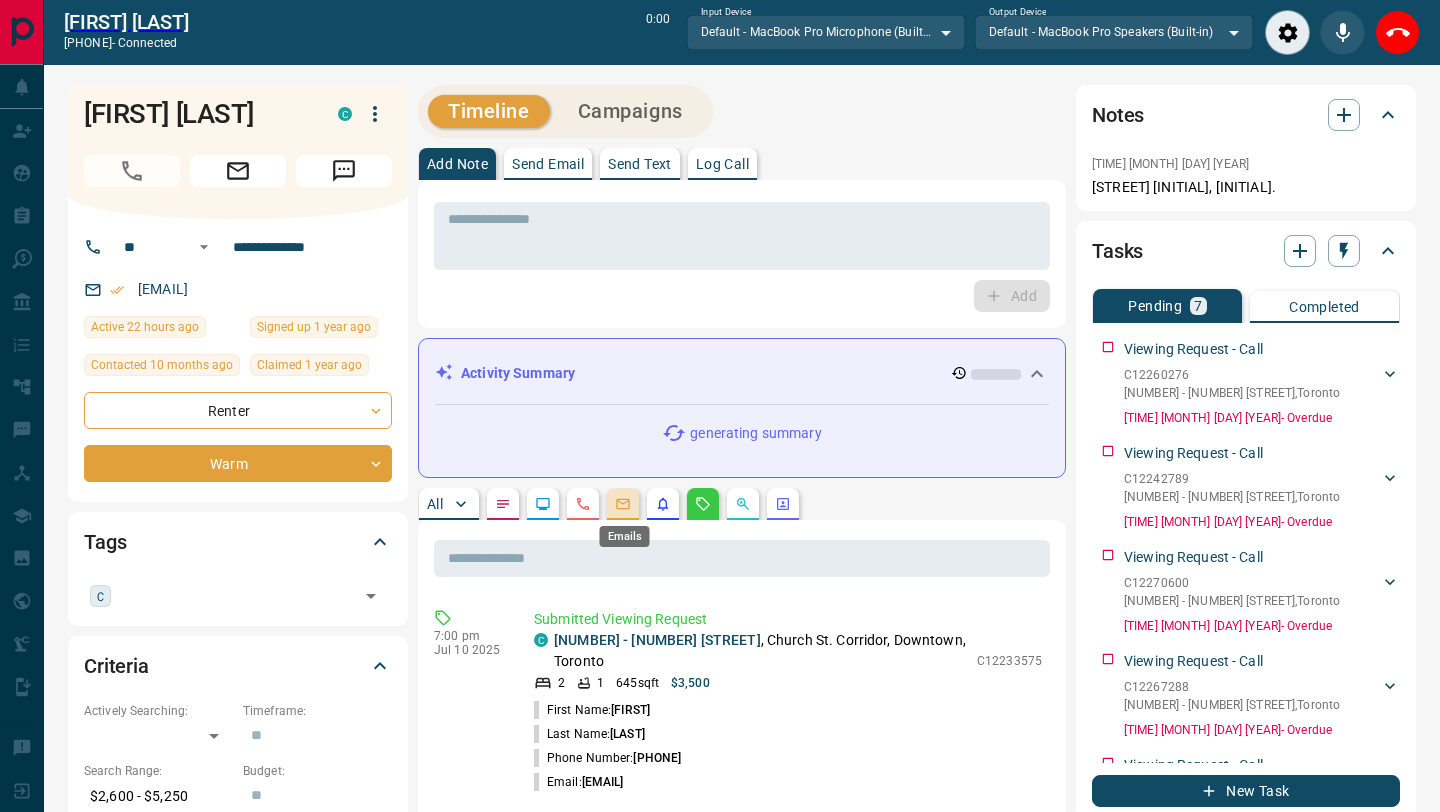 click 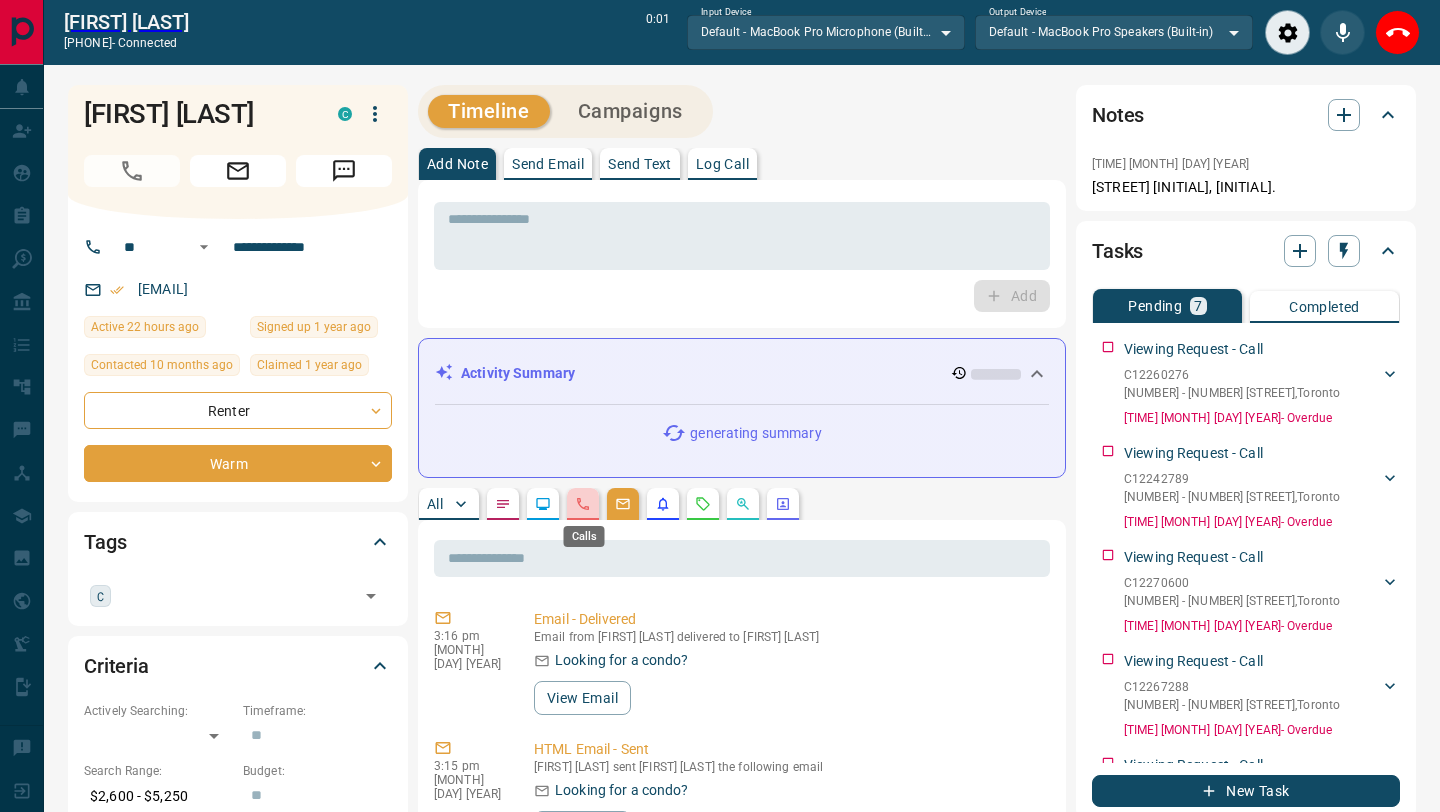 click 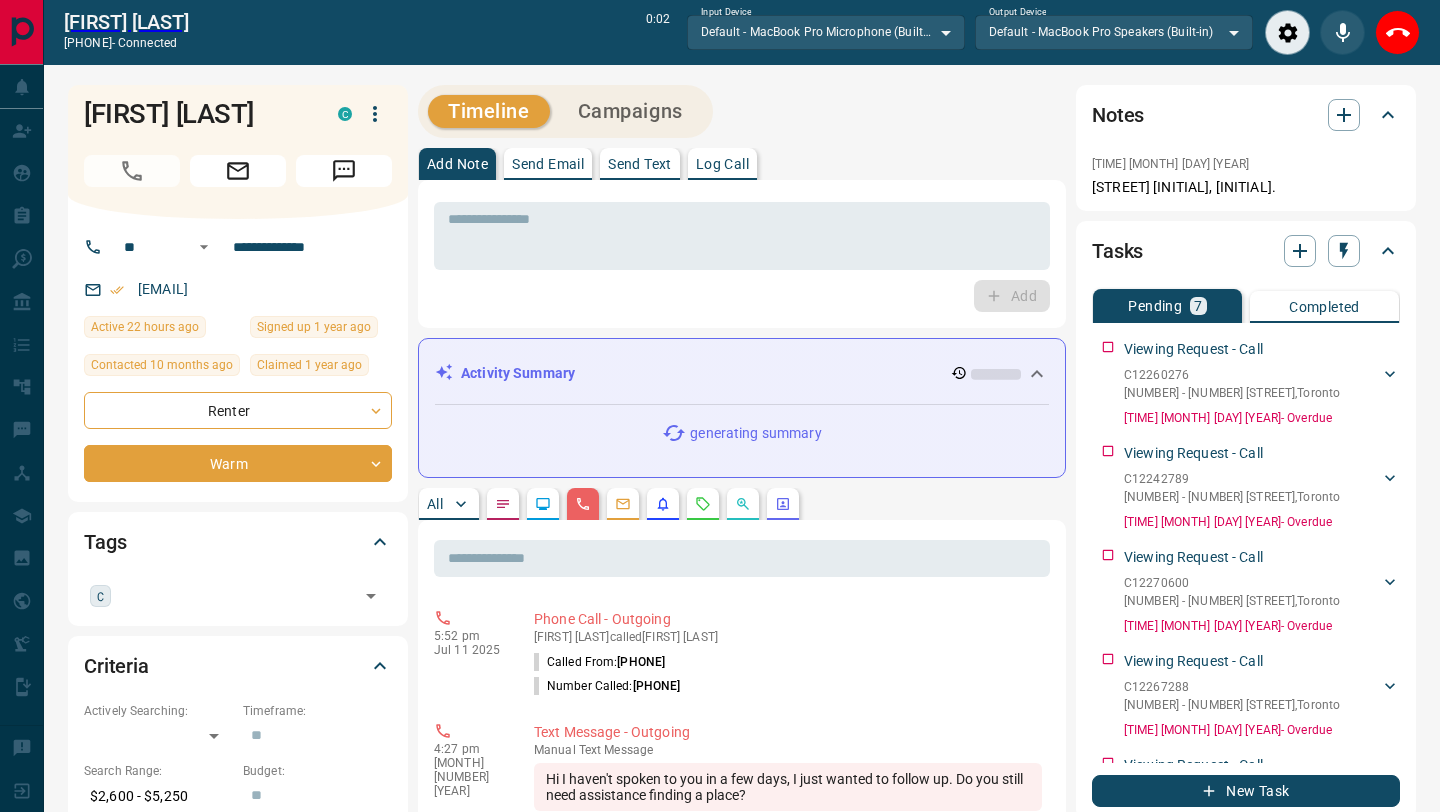 click on "Send Email" at bounding box center (548, 164) 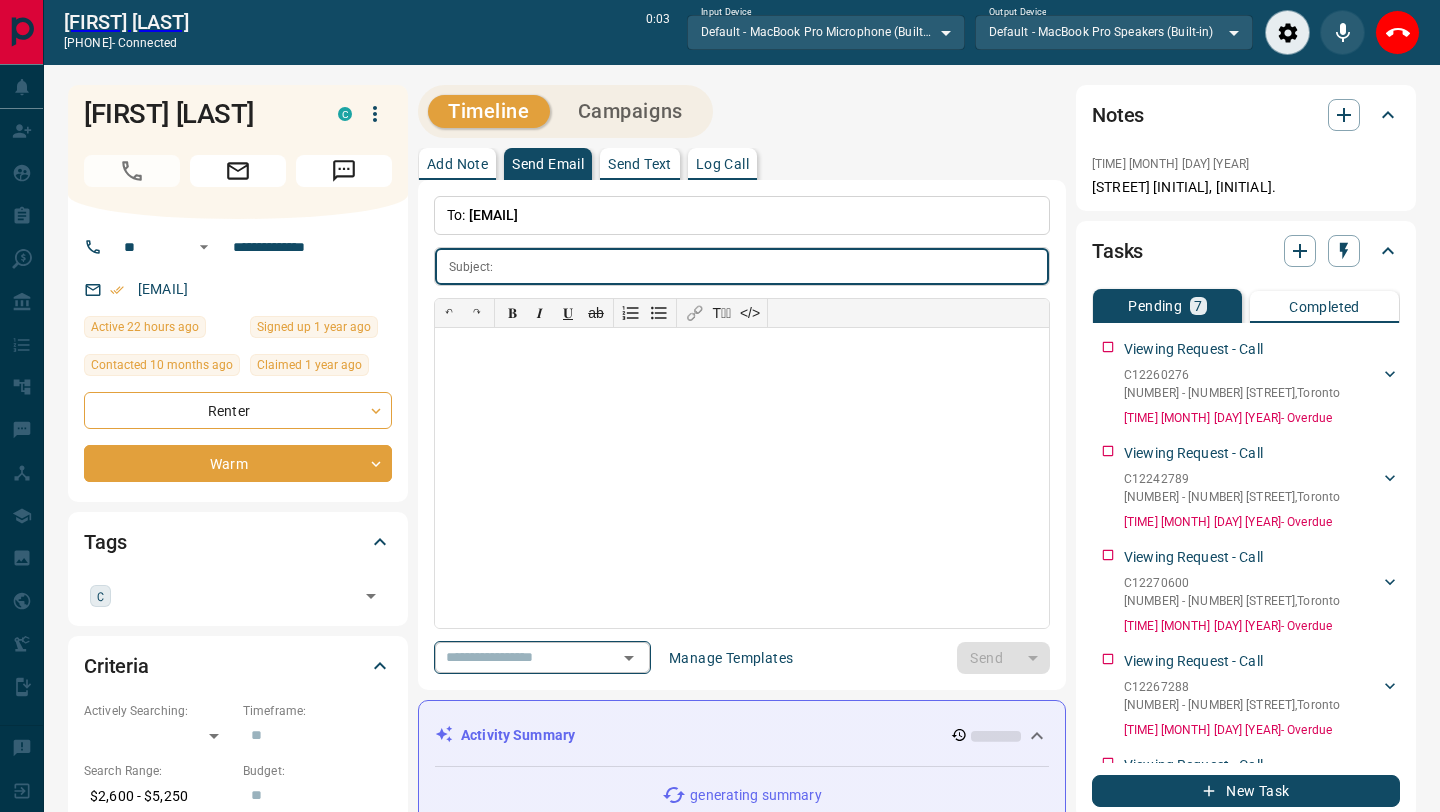 click at bounding box center [514, 657] 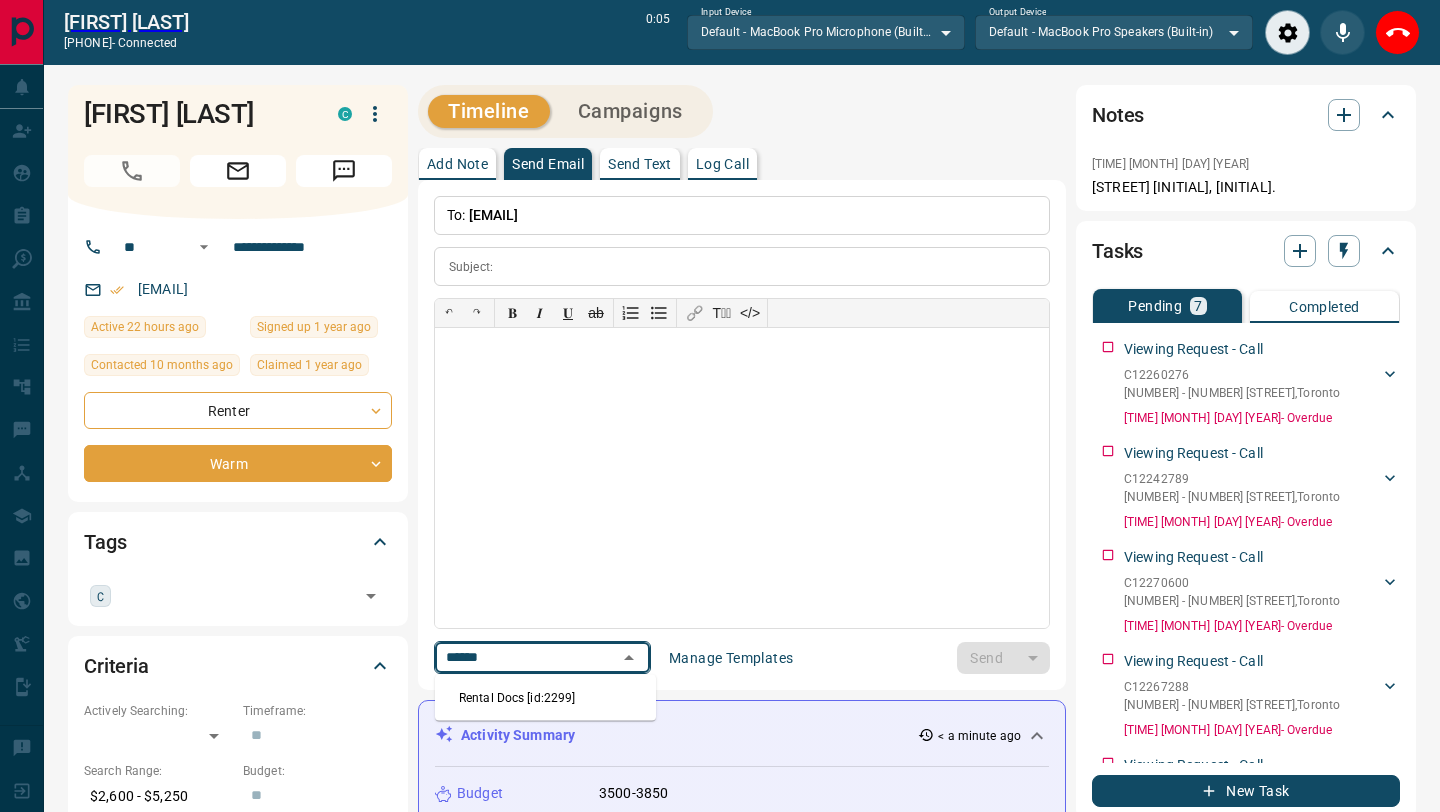 click on "Rental Docs [id:2299]" at bounding box center (545, 698) 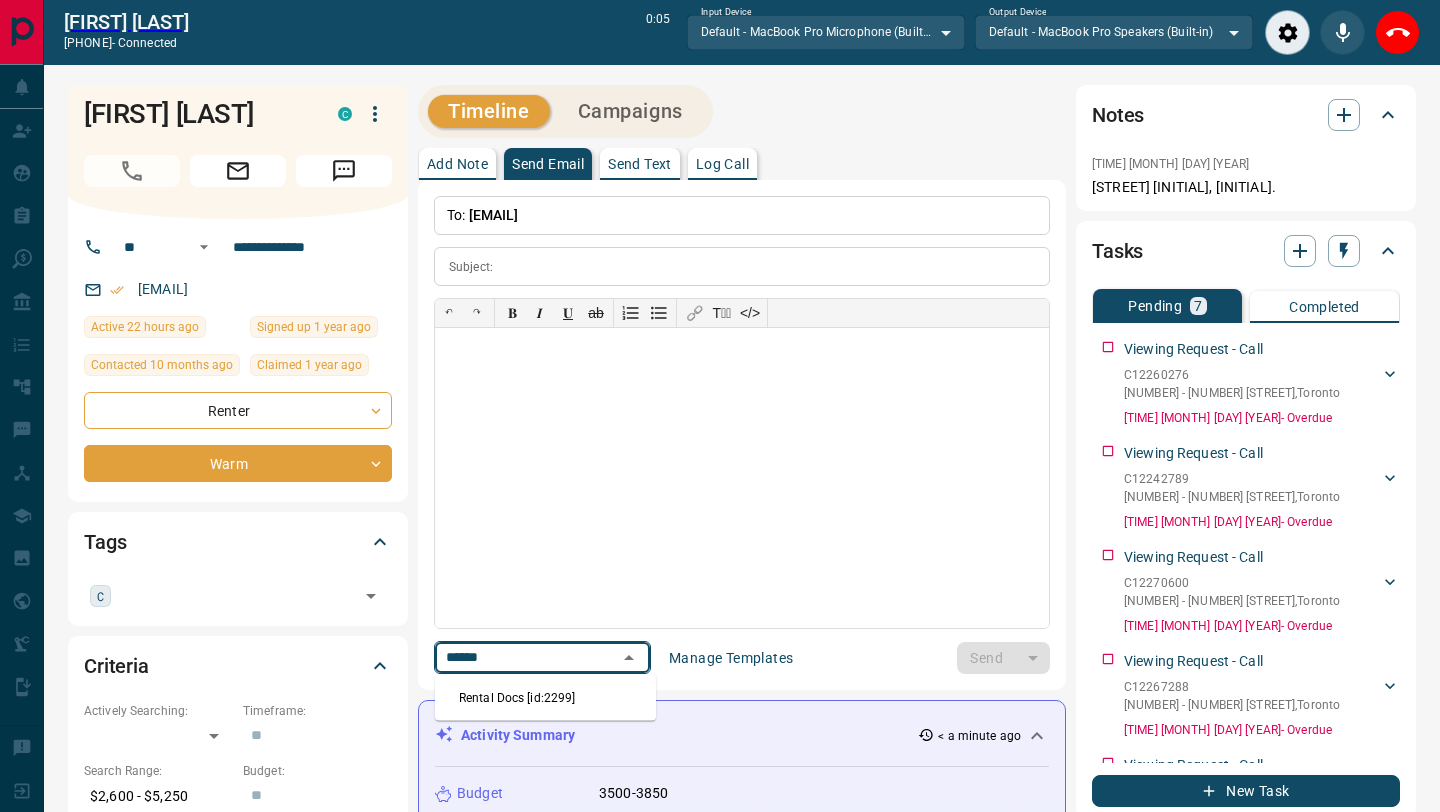 type on "**********" 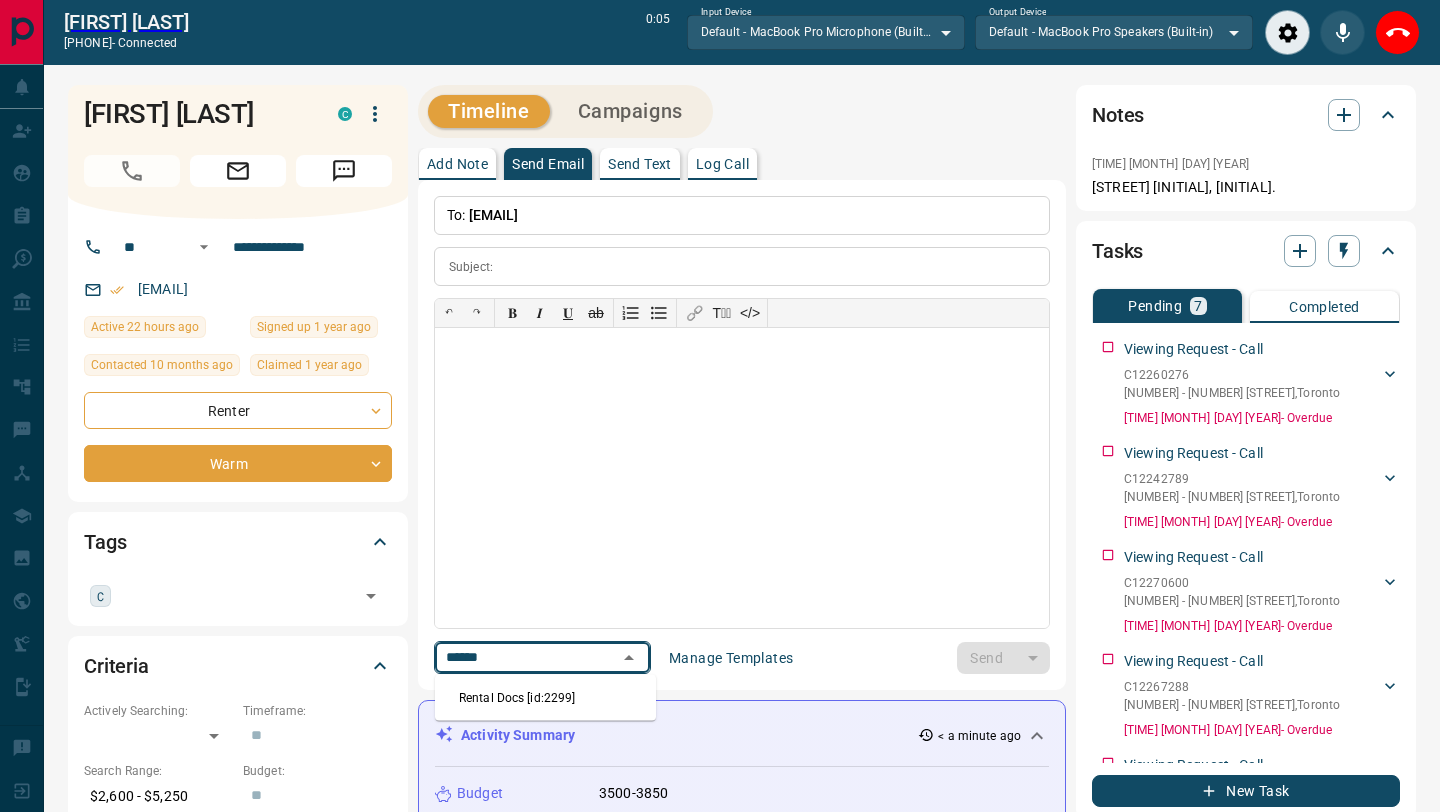 type on "**********" 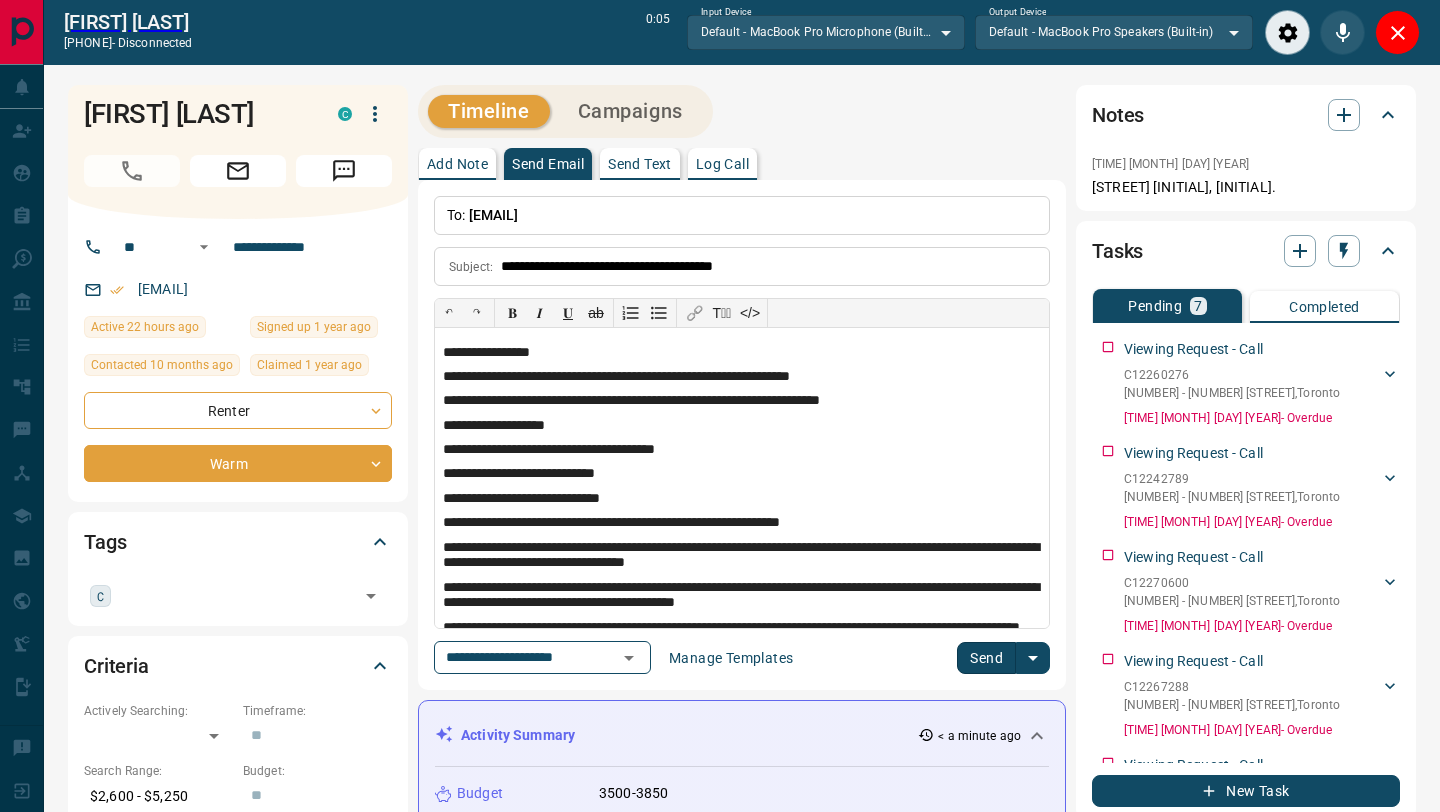 click on "Send" at bounding box center (986, 658) 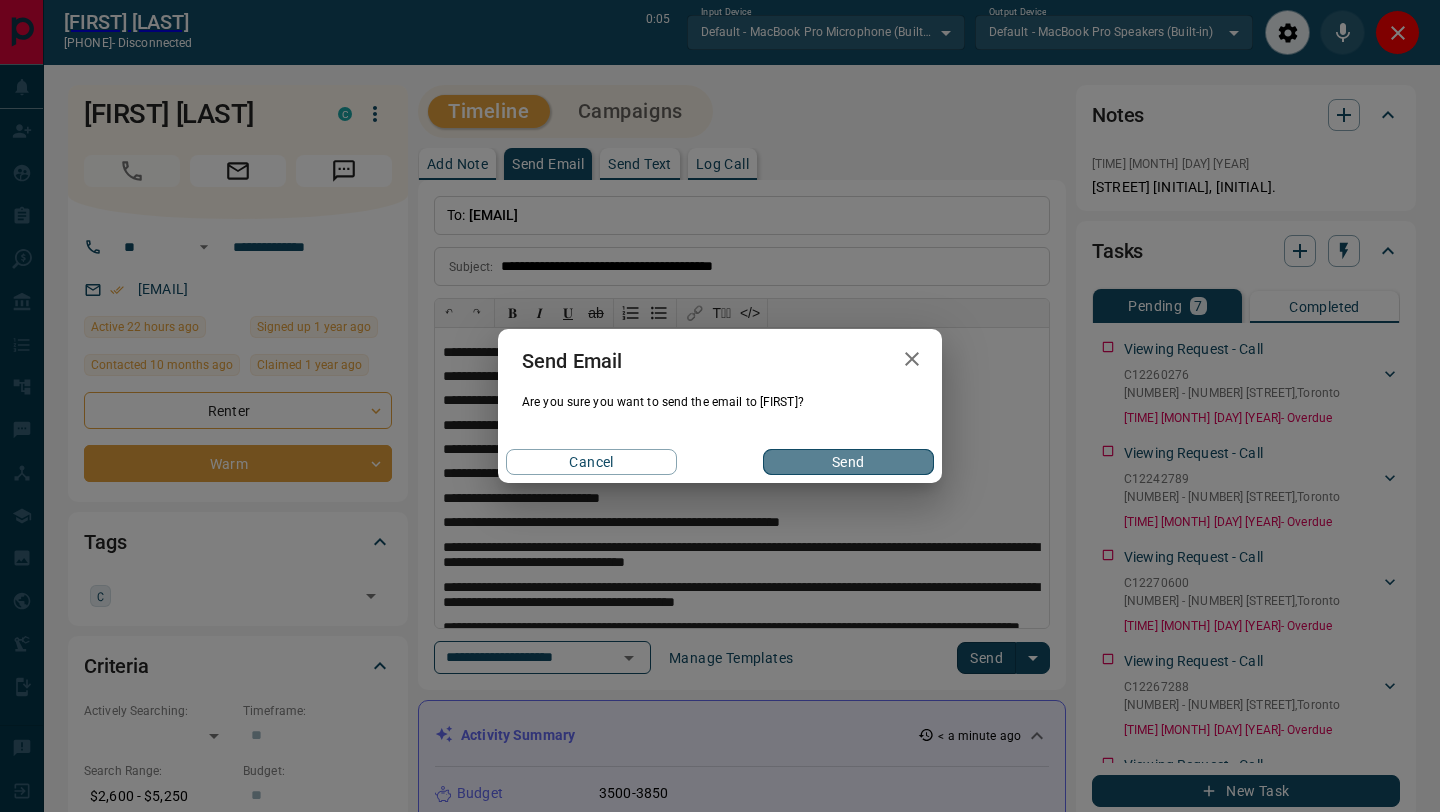 click on "Send" at bounding box center (848, 462) 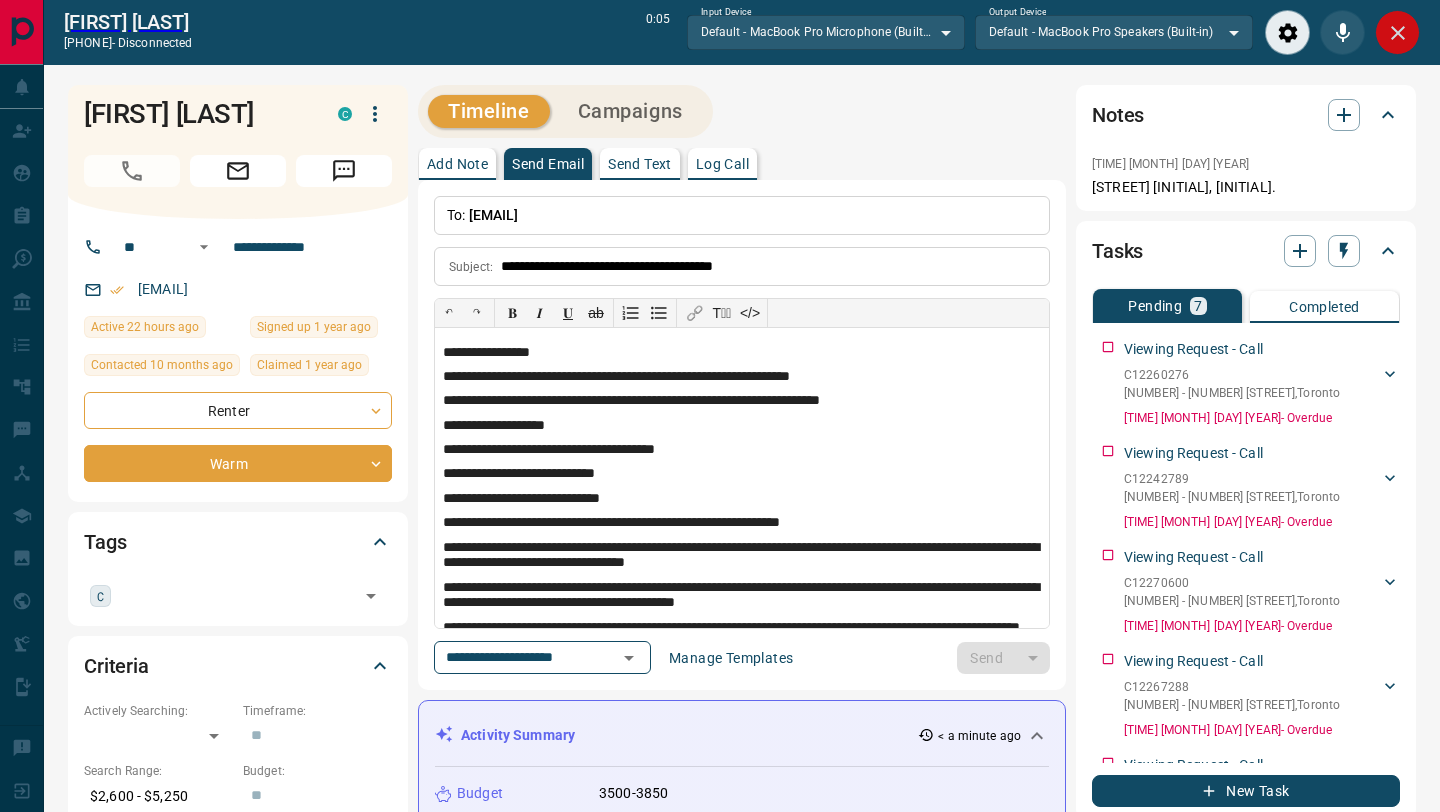 type 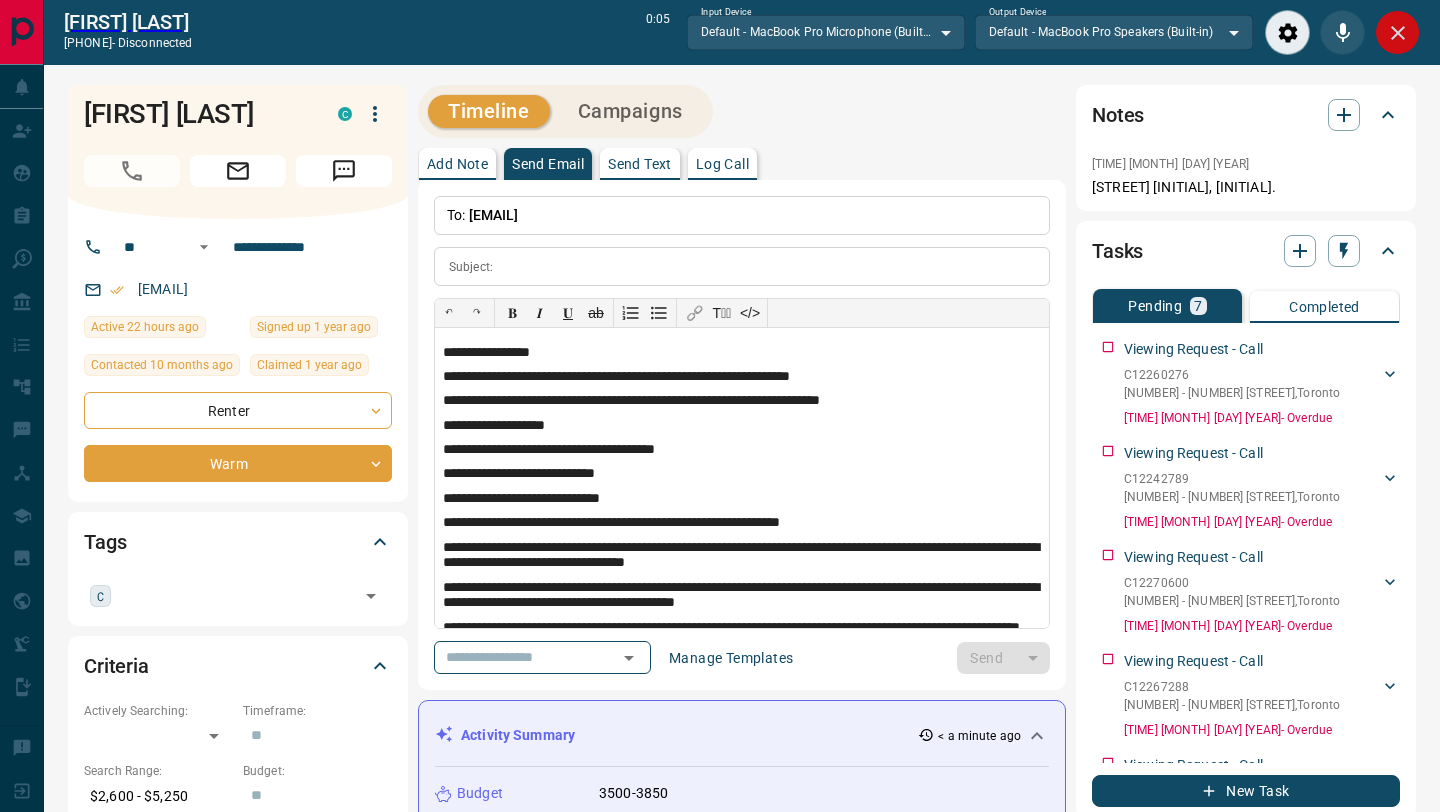 click 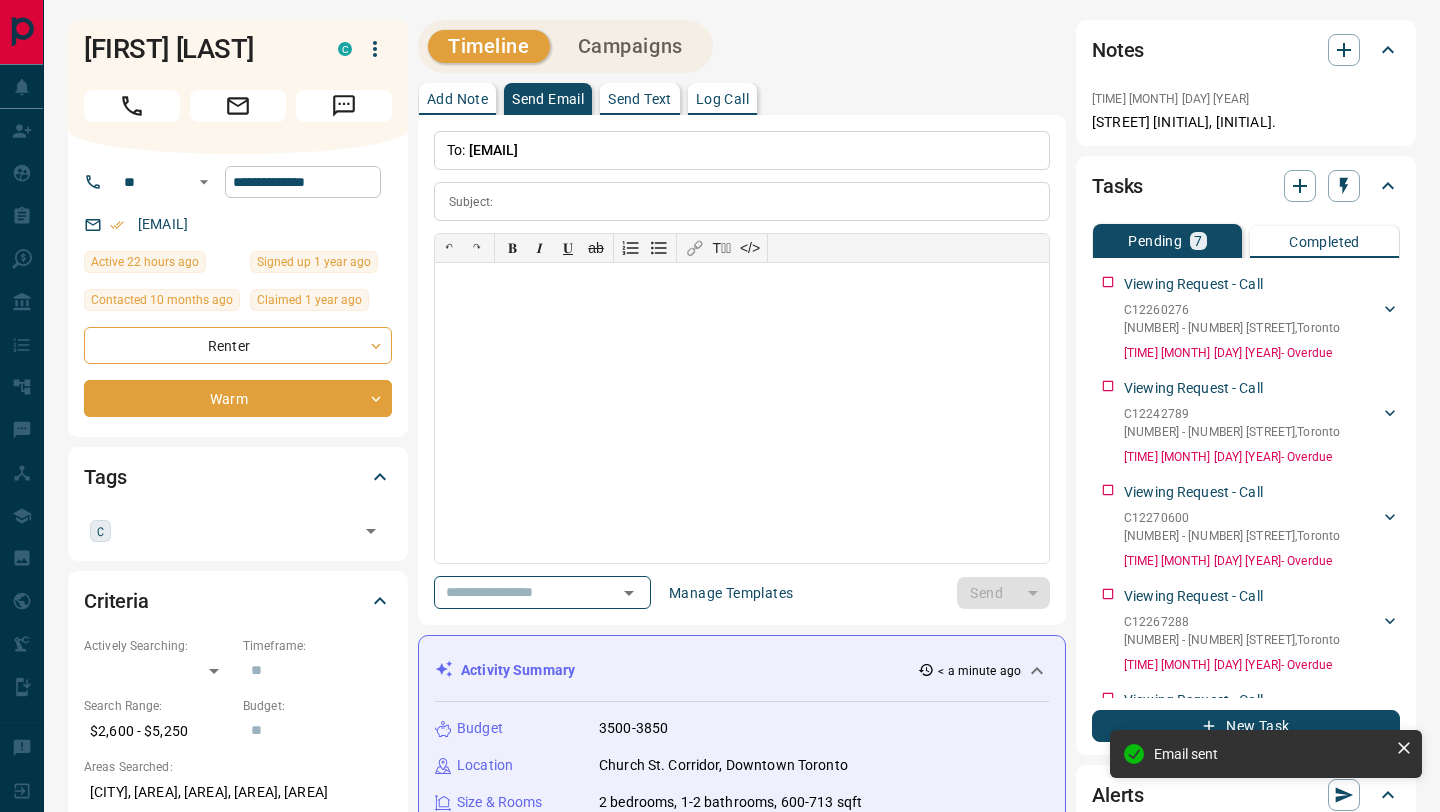 click on "**********" at bounding box center (303, 182) 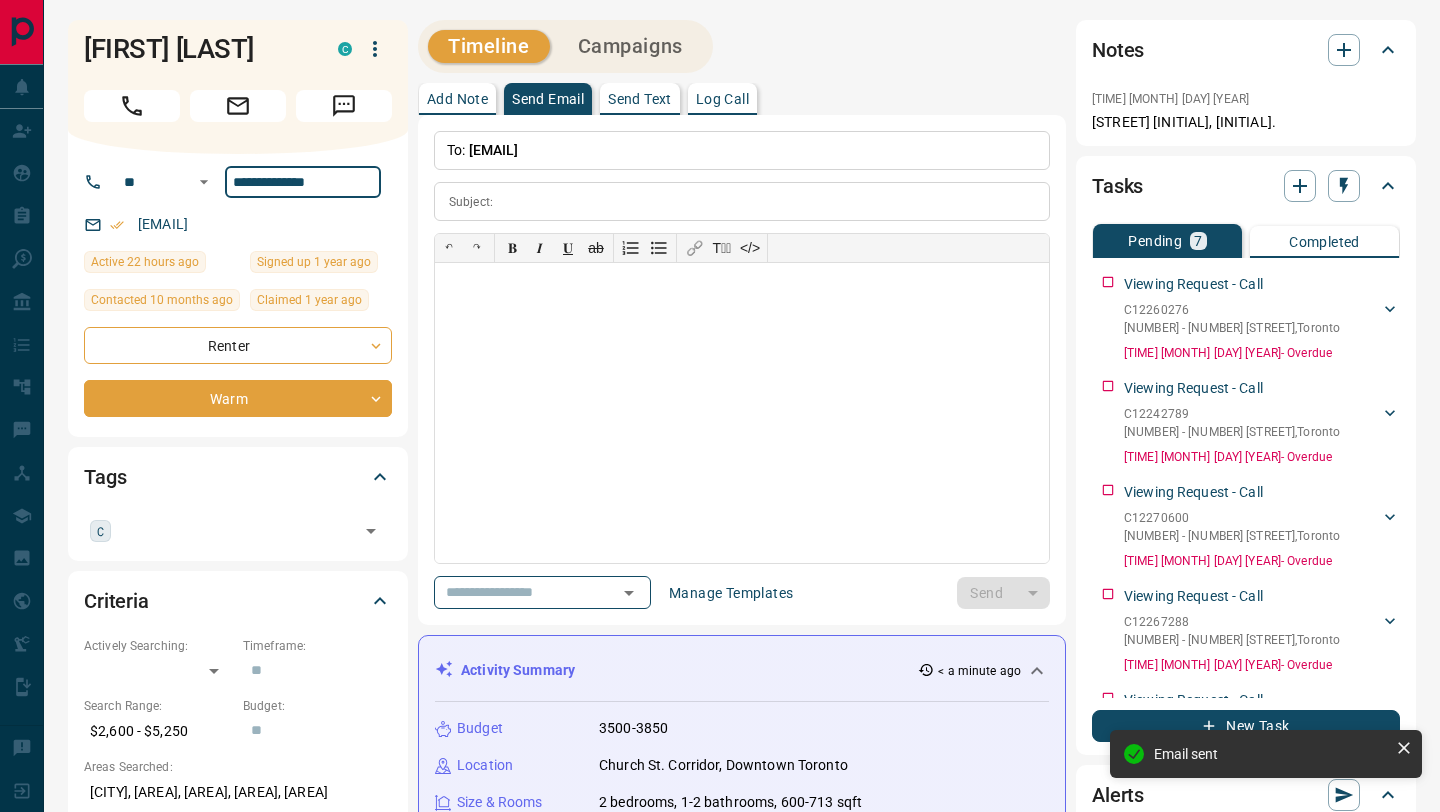 click on "**********" at bounding box center [303, 182] 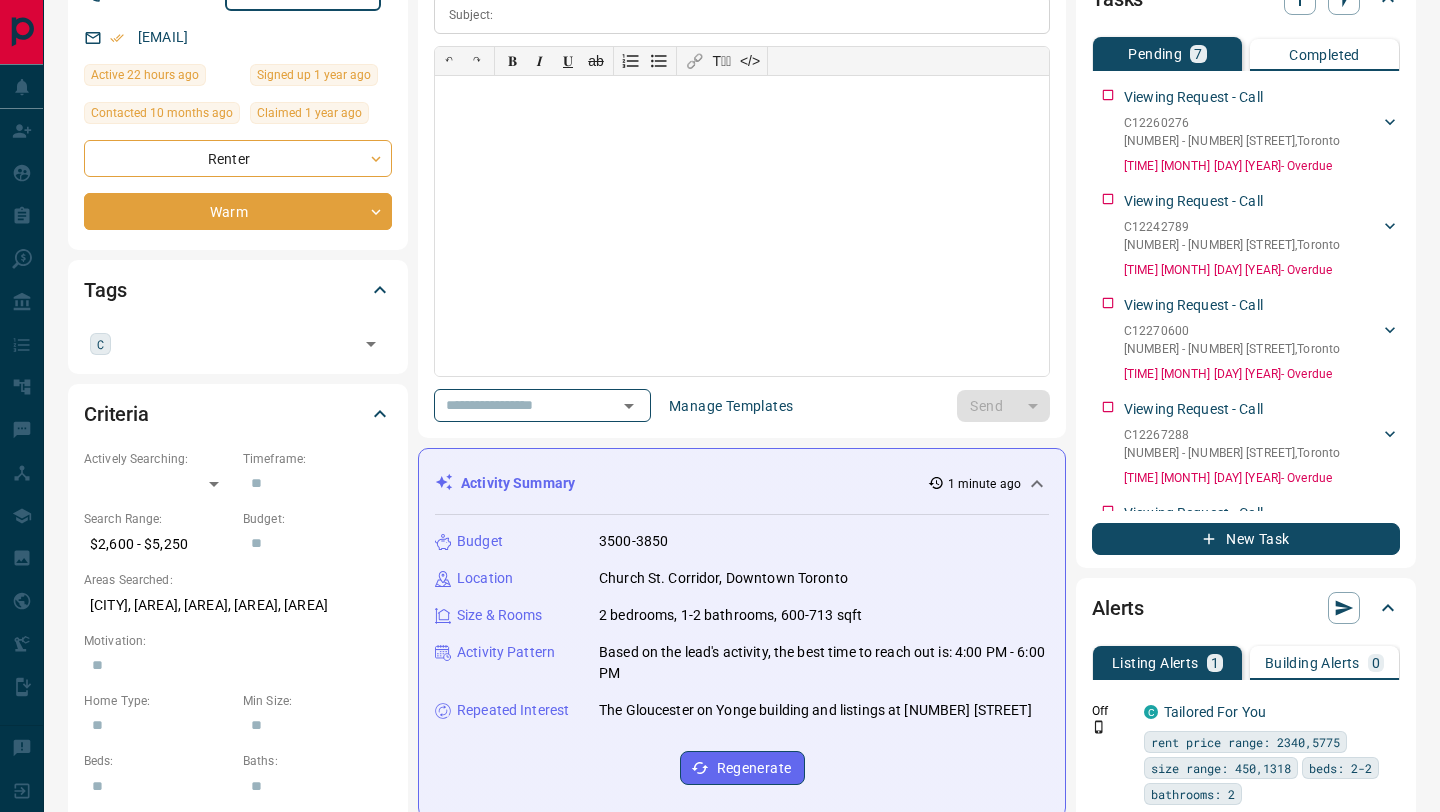 scroll, scrollTop: 432, scrollLeft: 0, axis: vertical 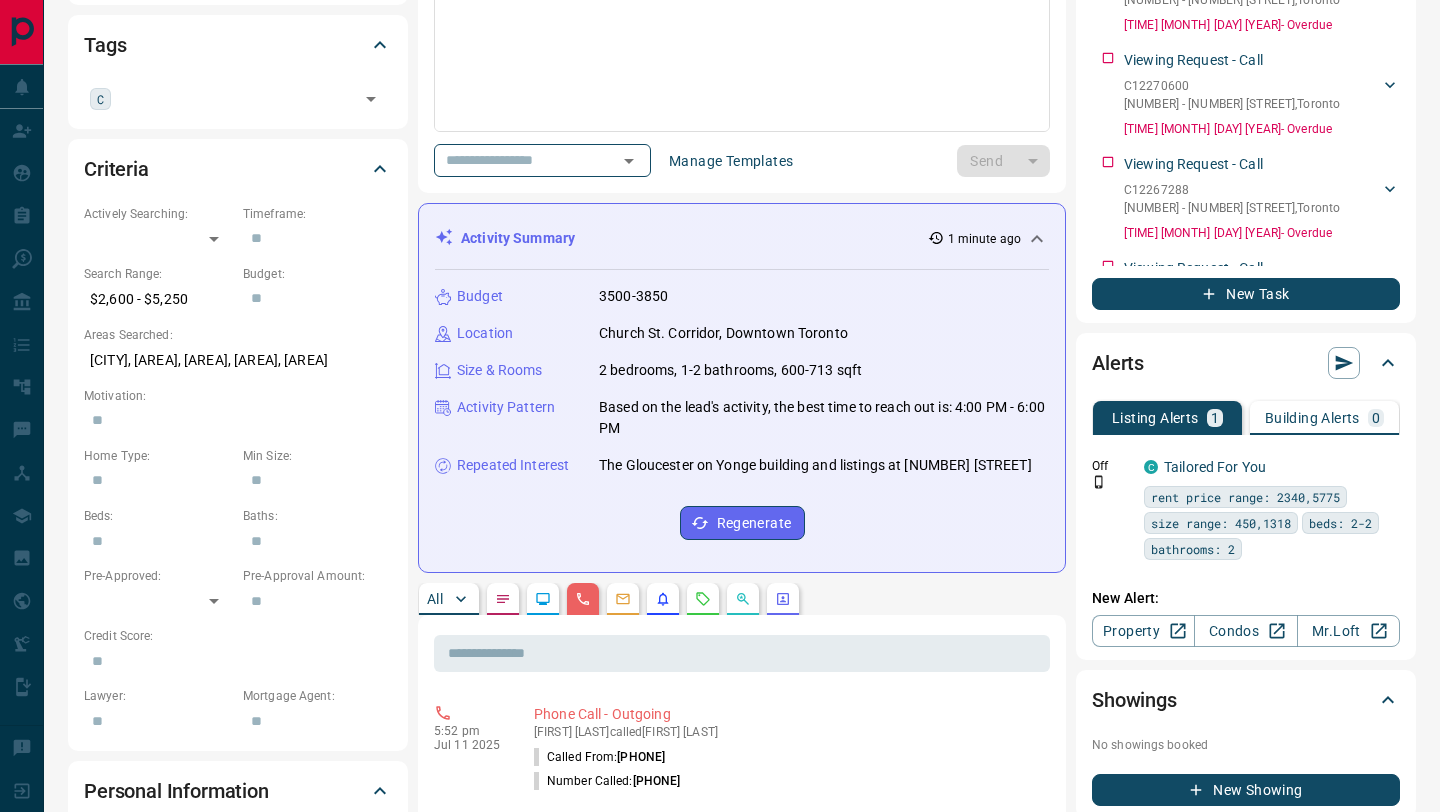 click at bounding box center [703, 599] 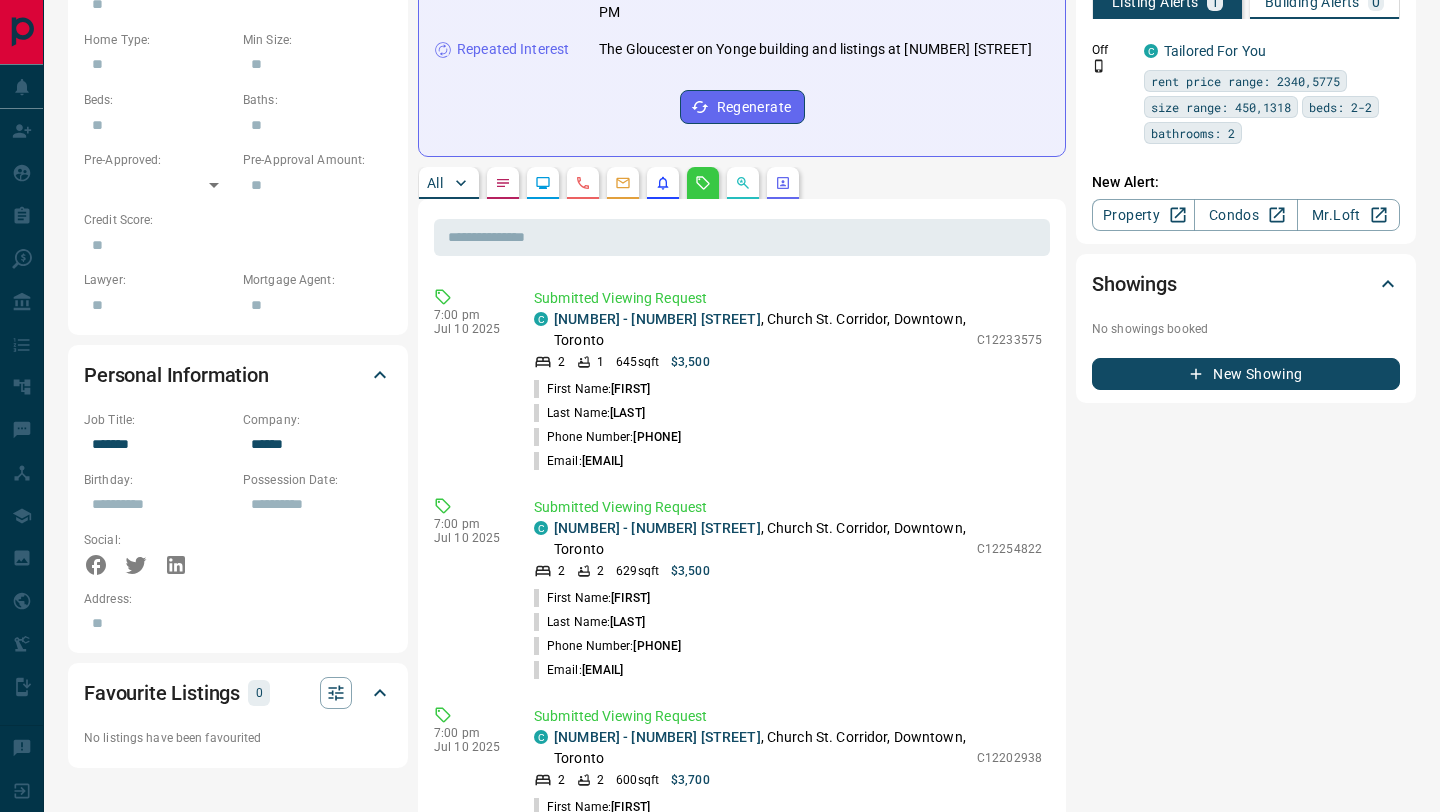 scroll, scrollTop: 939, scrollLeft: 0, axis: vertical 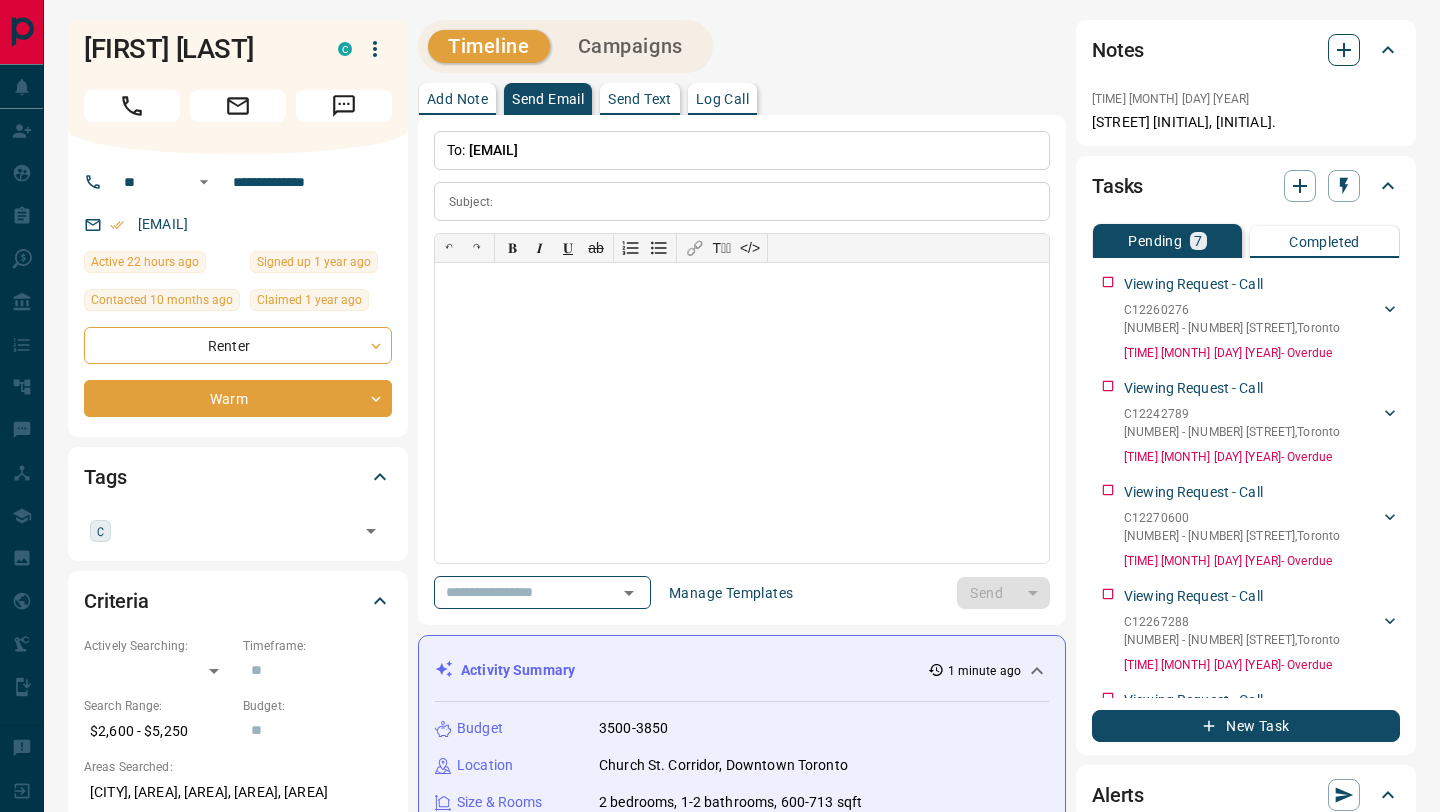 click 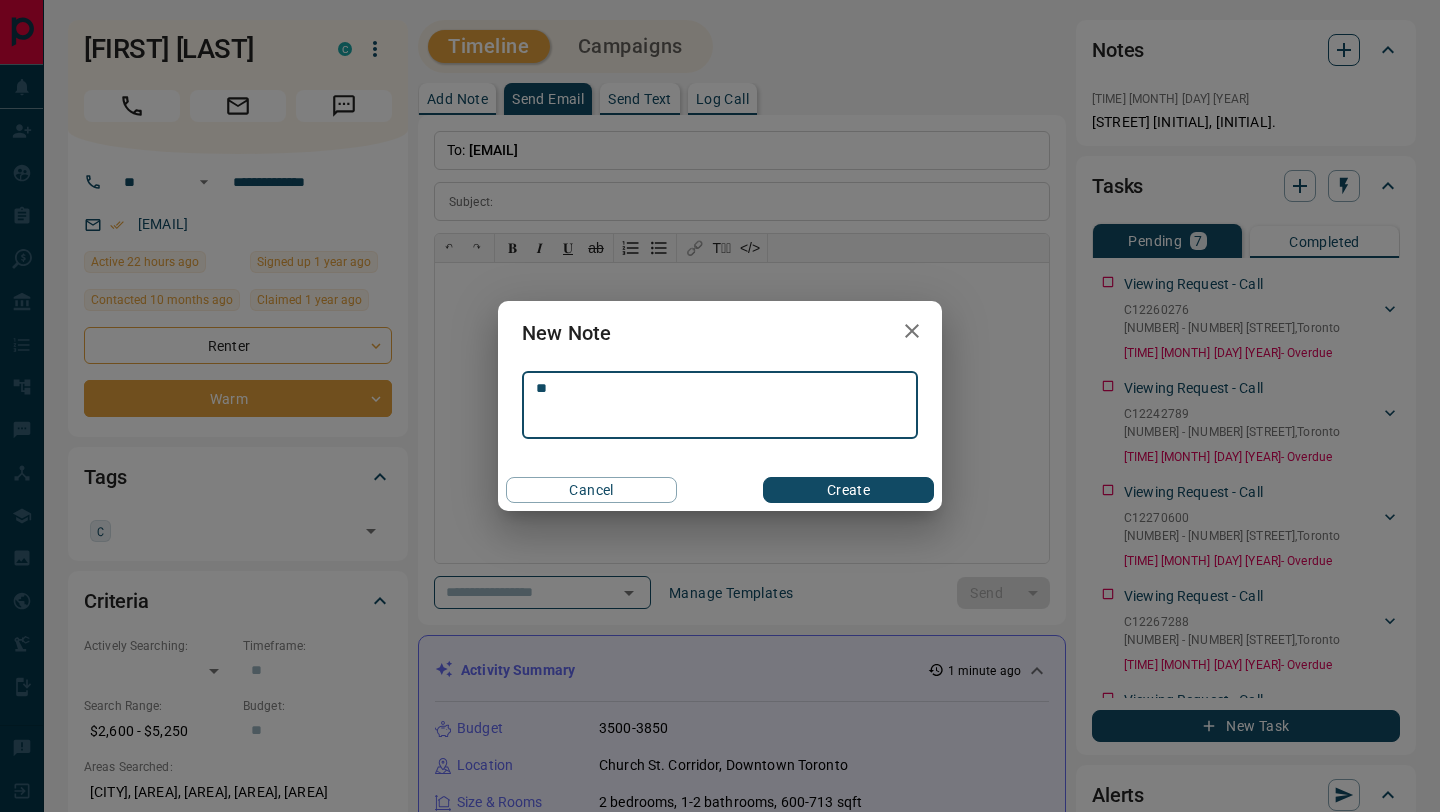 type on "*" 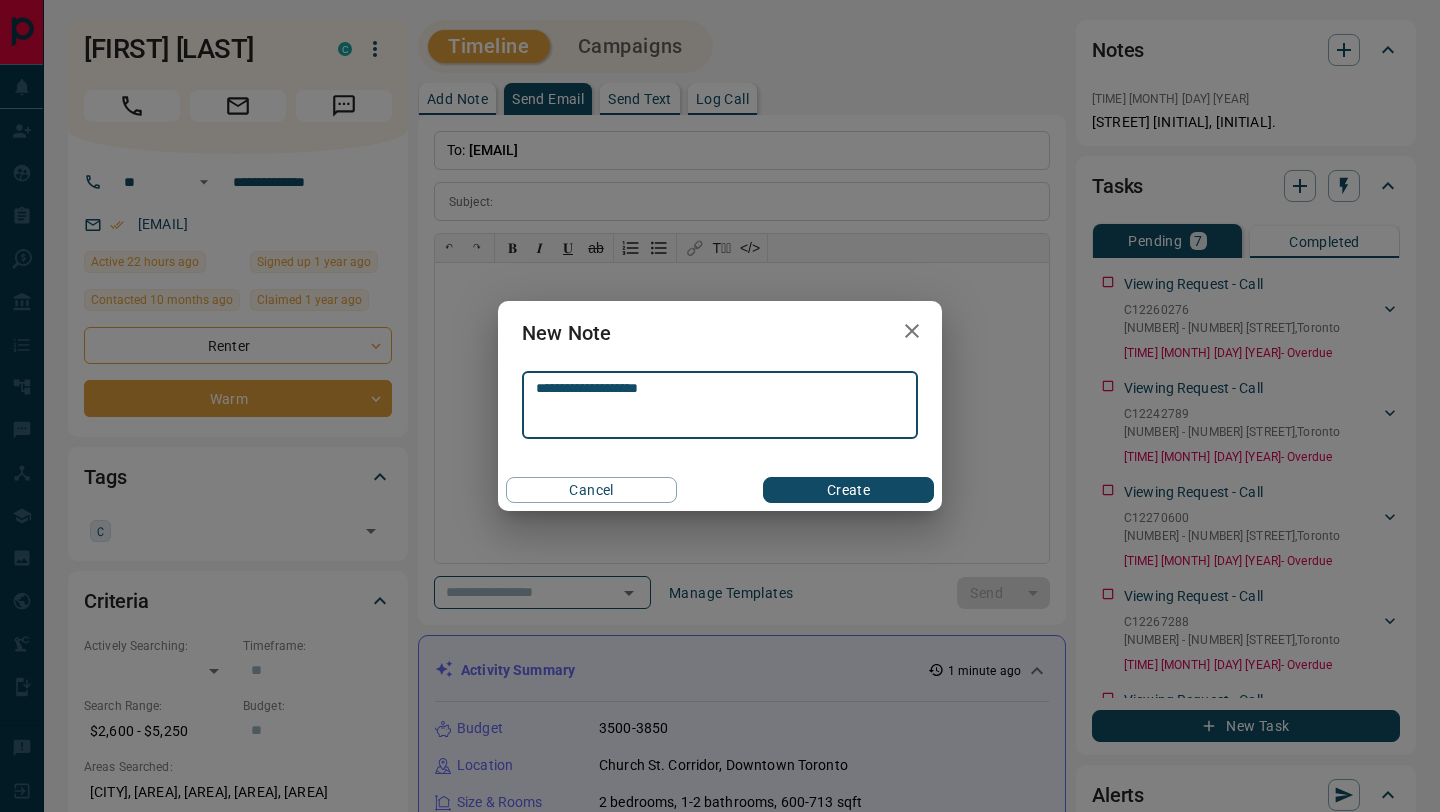 type on "**********" 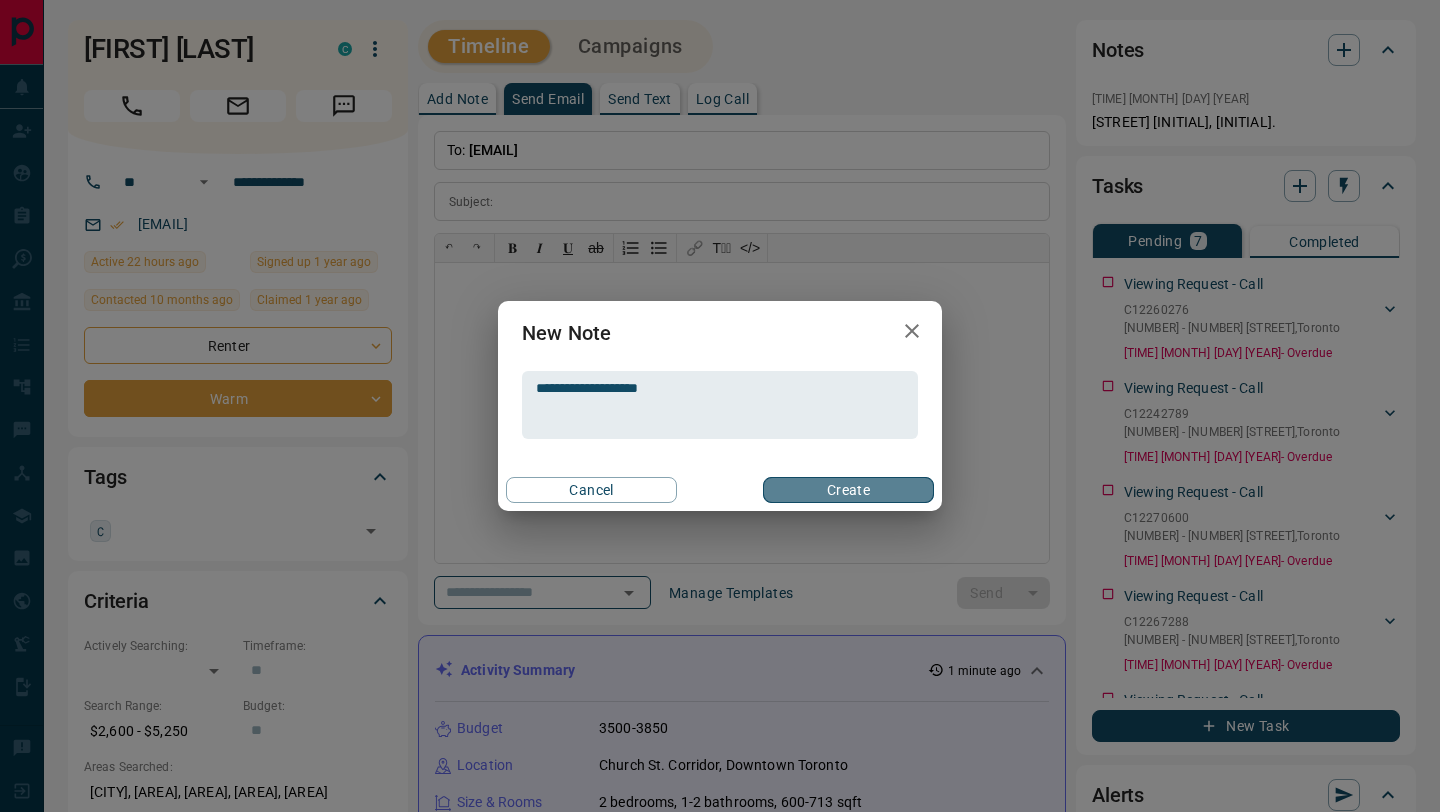click on "Create" at bounding box center [848, 490] 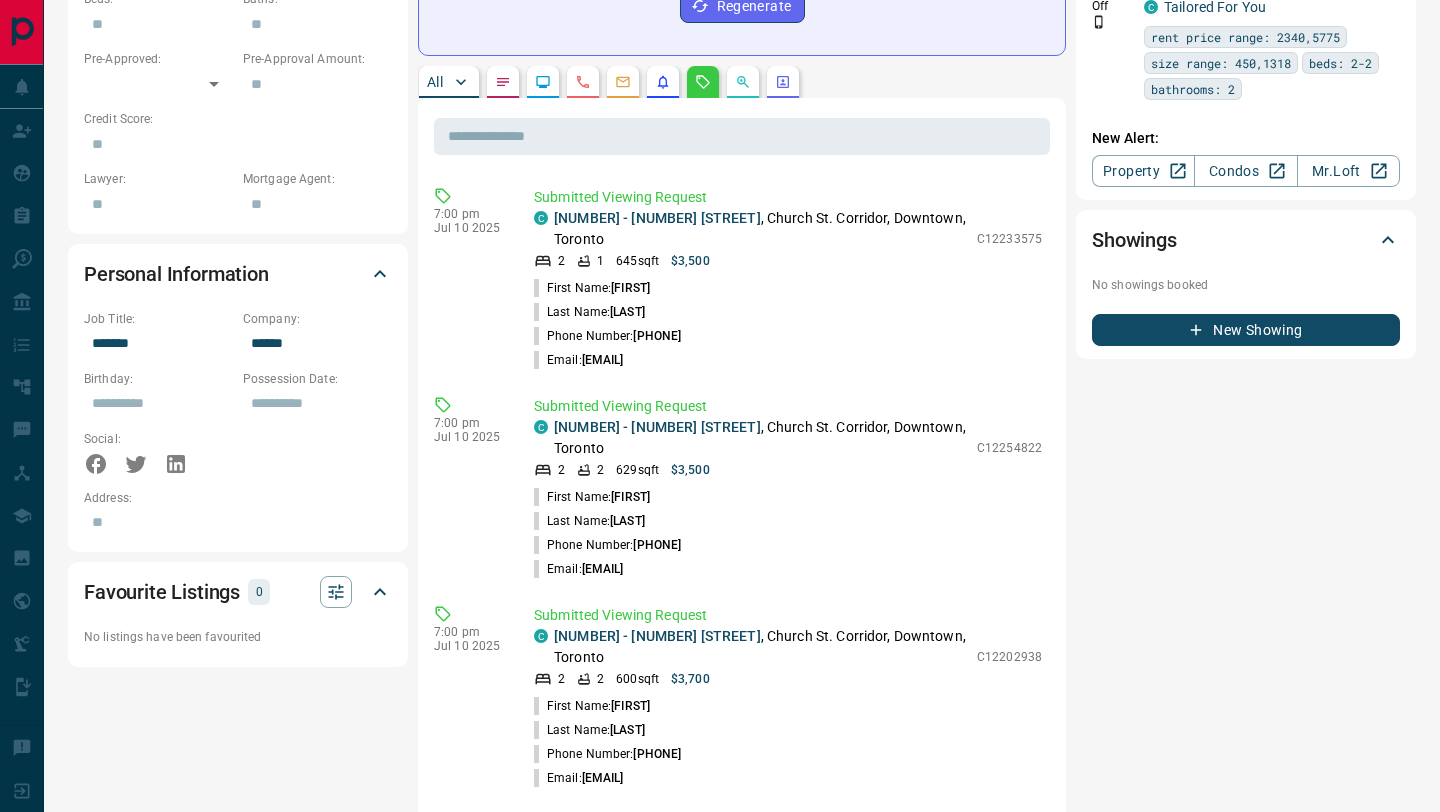 scroll, scrollTop: 1034, scrollLeft: 0, axis: vertical 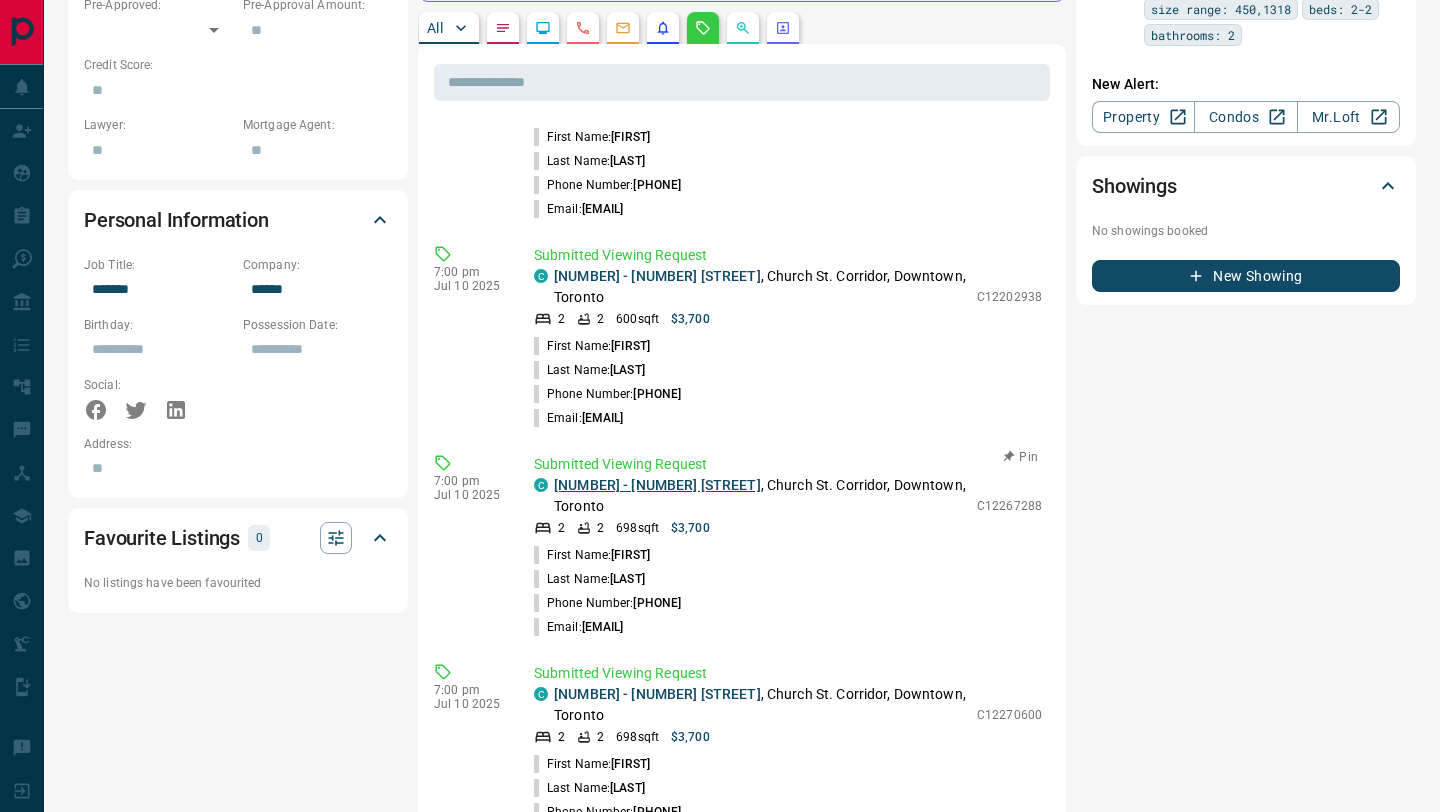 click on "[NUMBER] - [NUMBER] [STREET]" at bounding box center [657, 485] 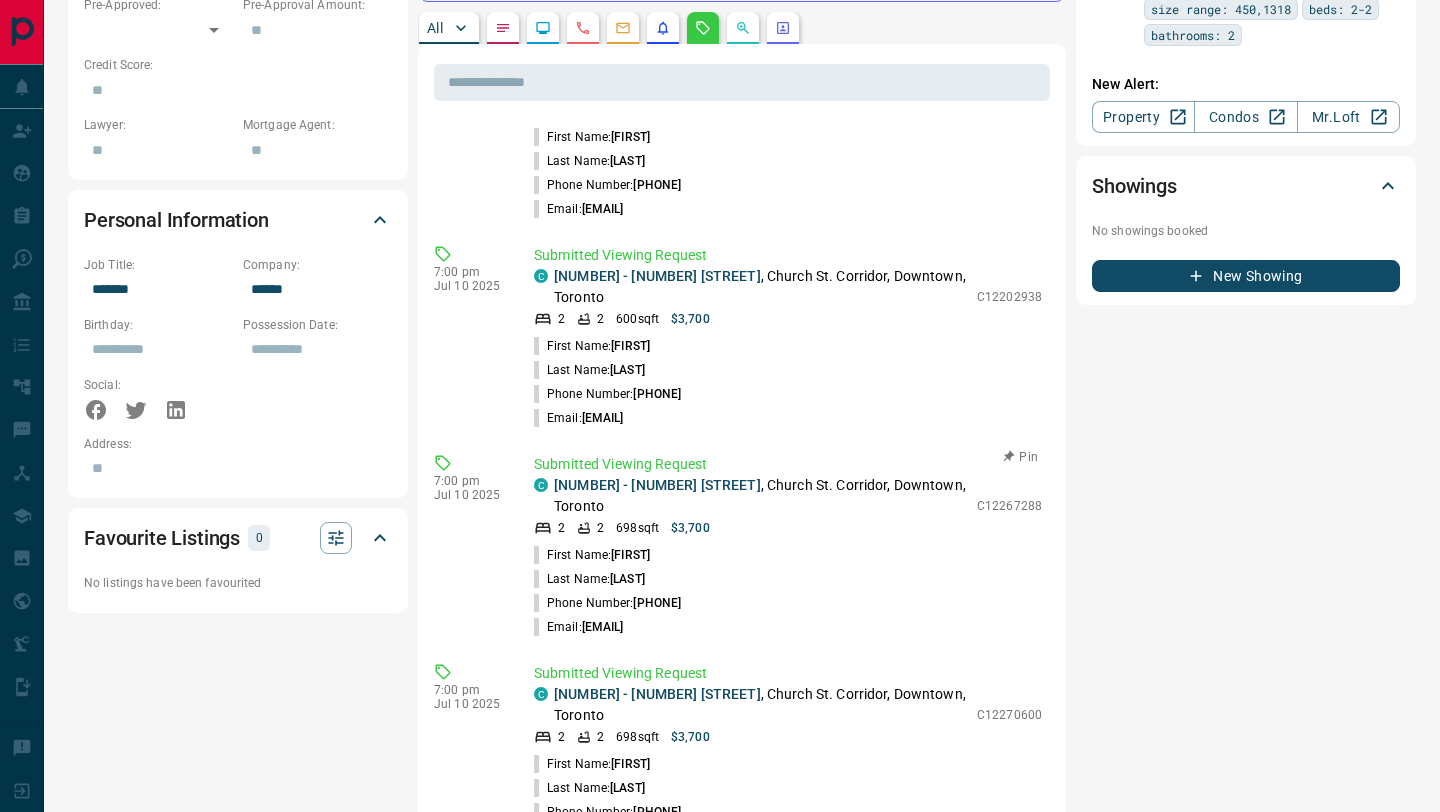 scroll, scrollTop: 0, scrollLeft: 0, axis: both 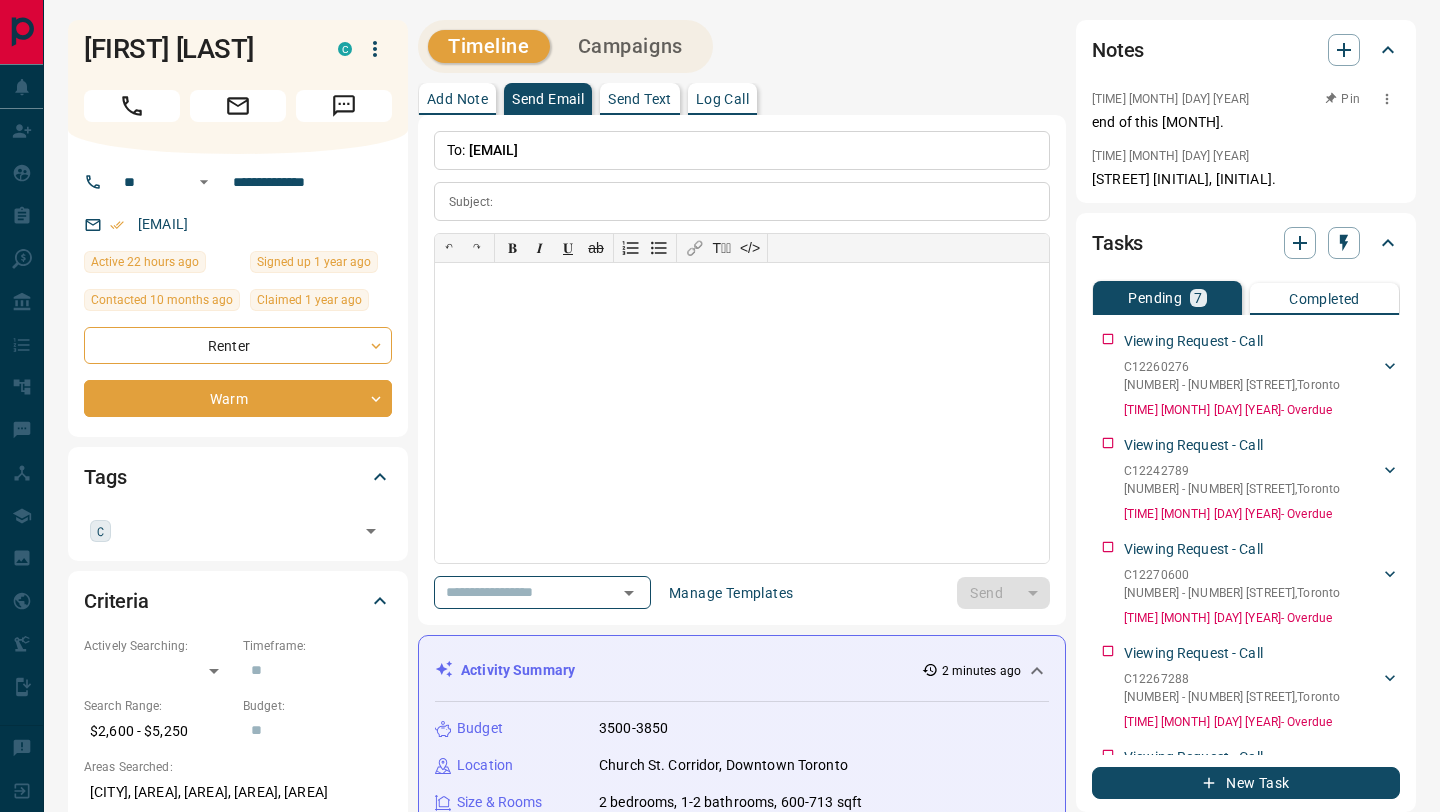 click 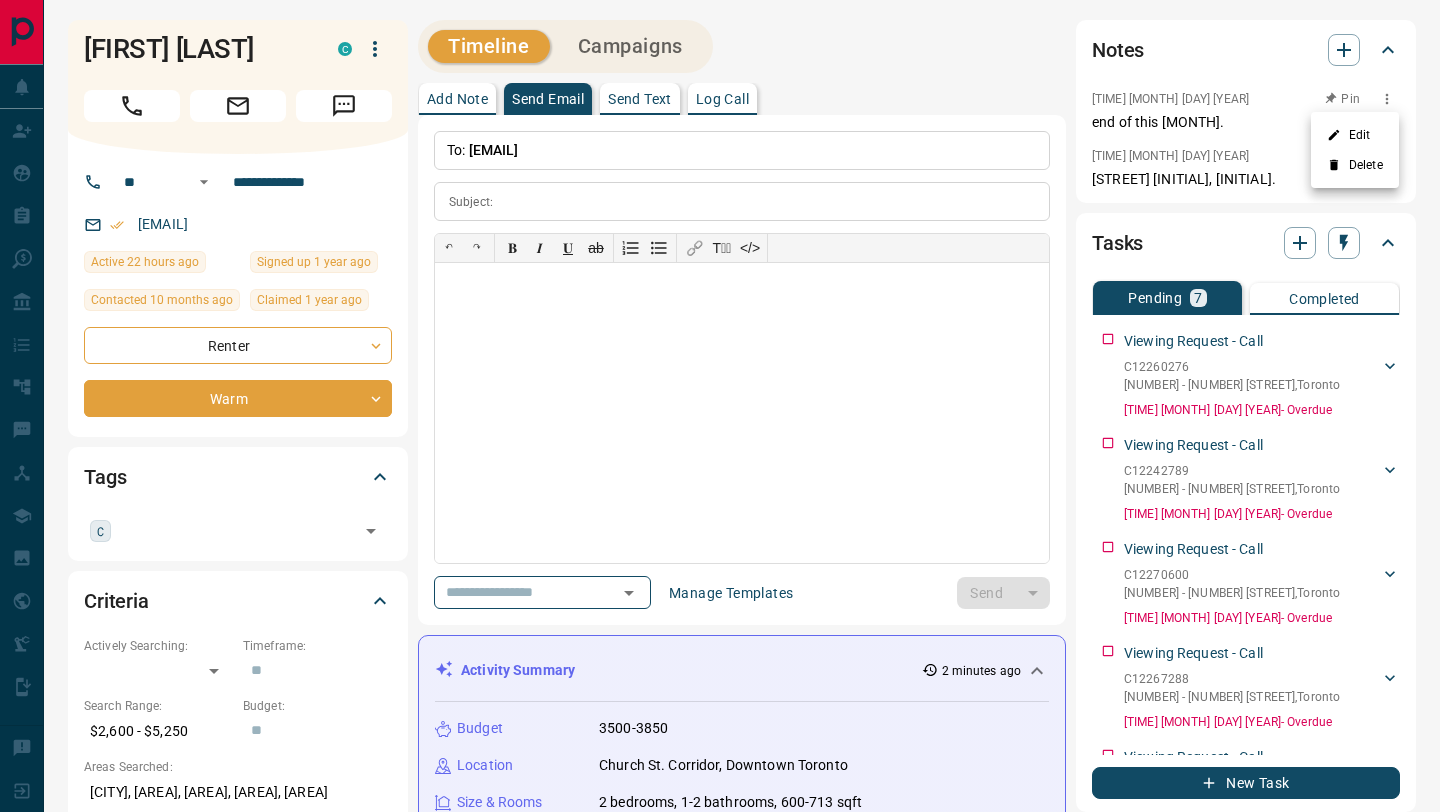 click on "Edit" at bounding box center (1355, 135) 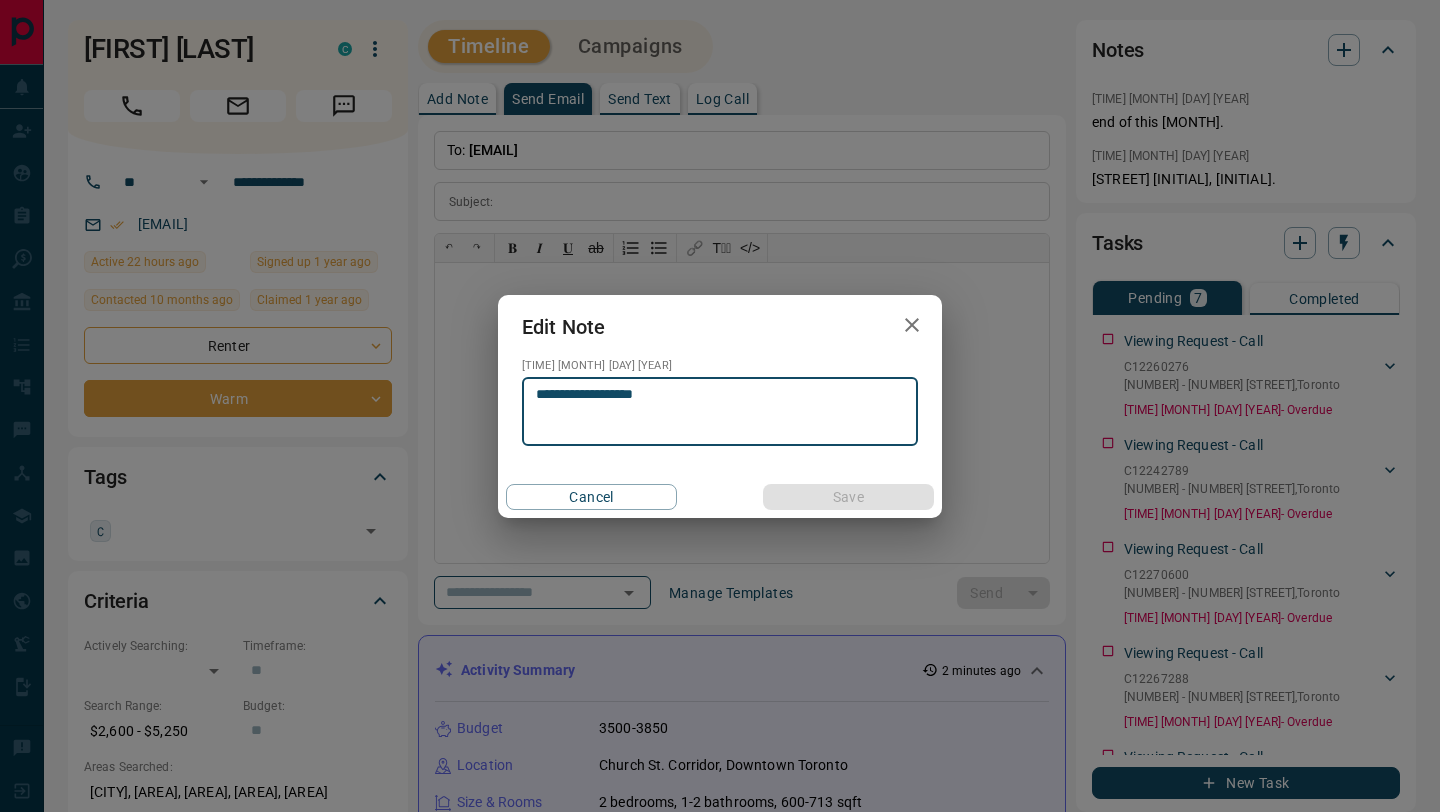 click on "**********" at bounding box center [720, 411] 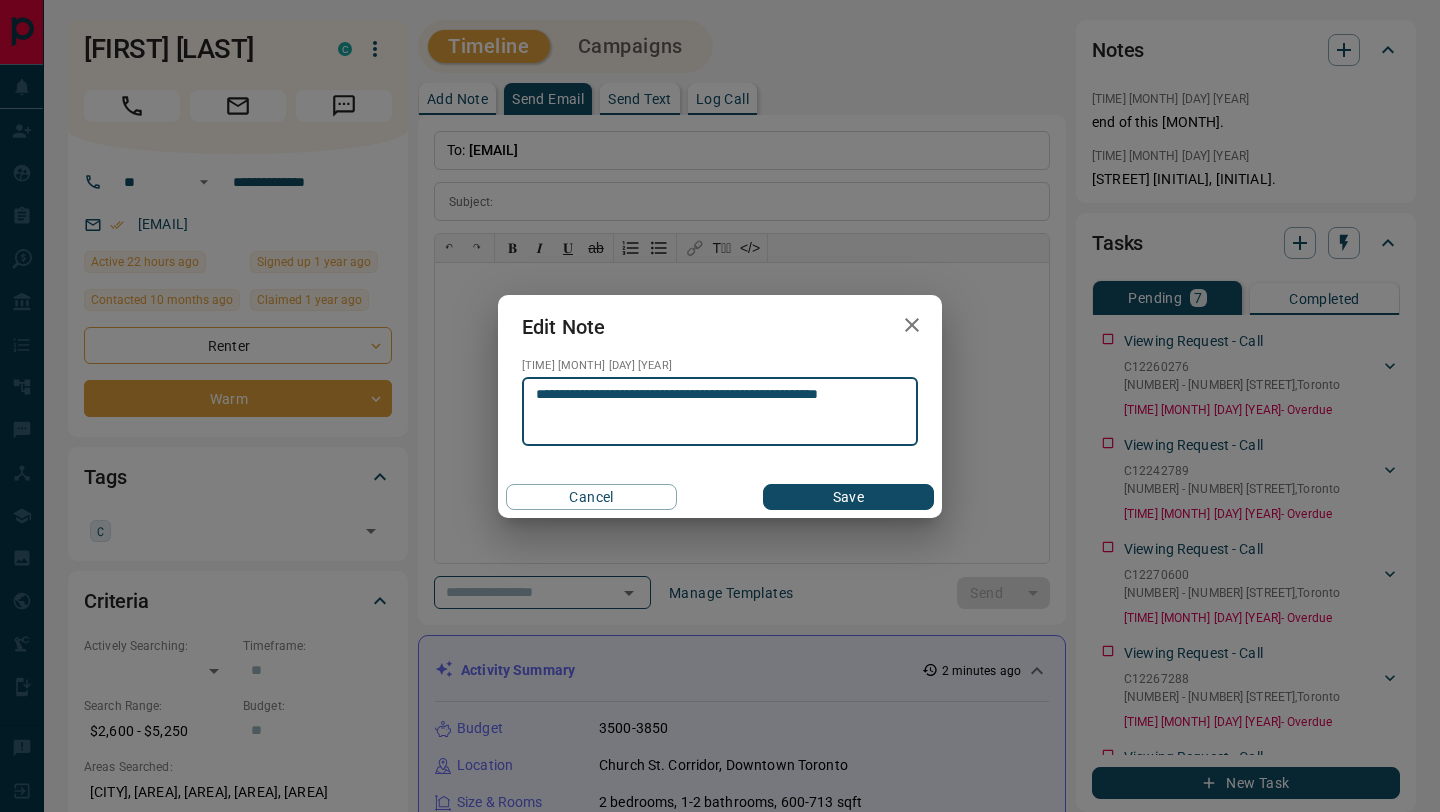 type on "**********" 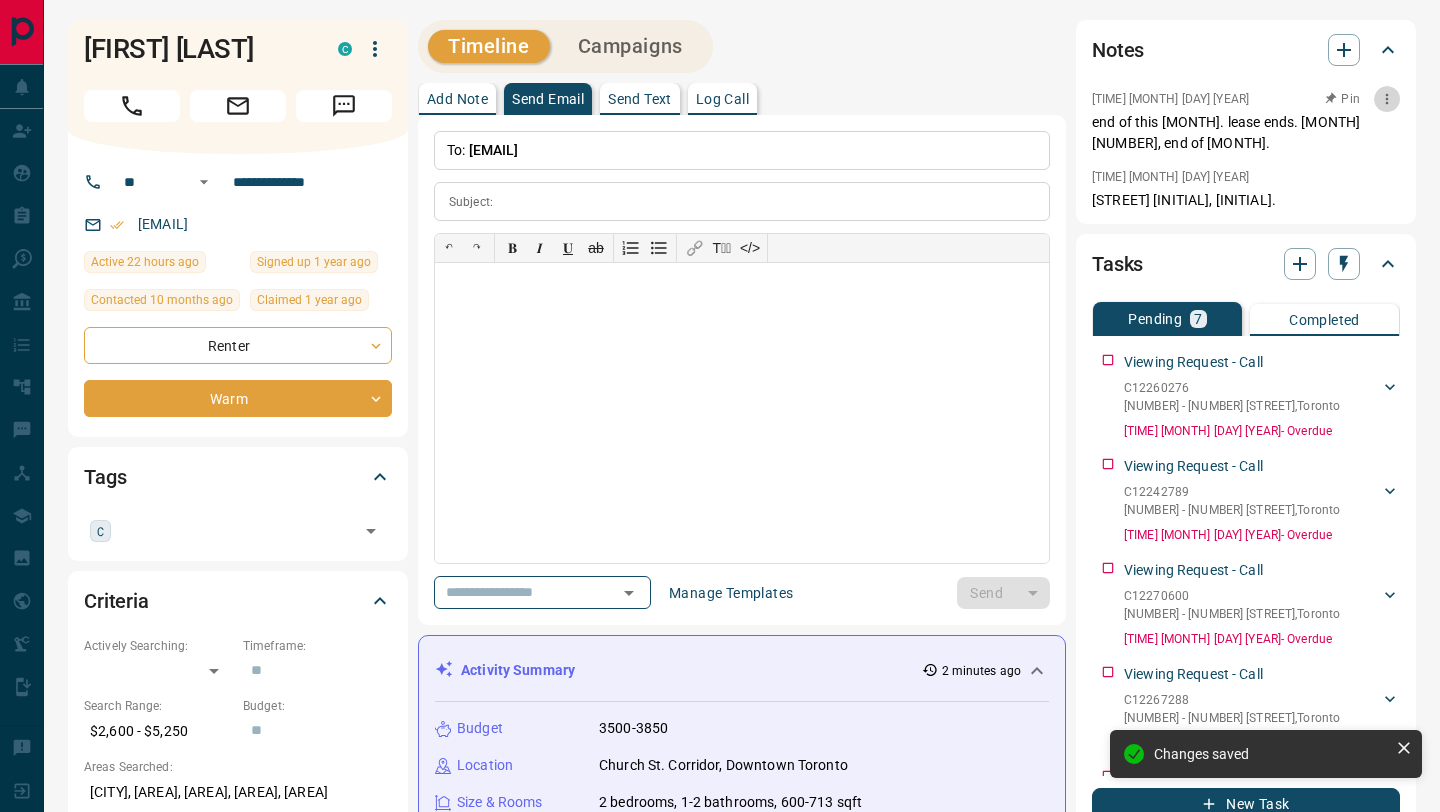 click 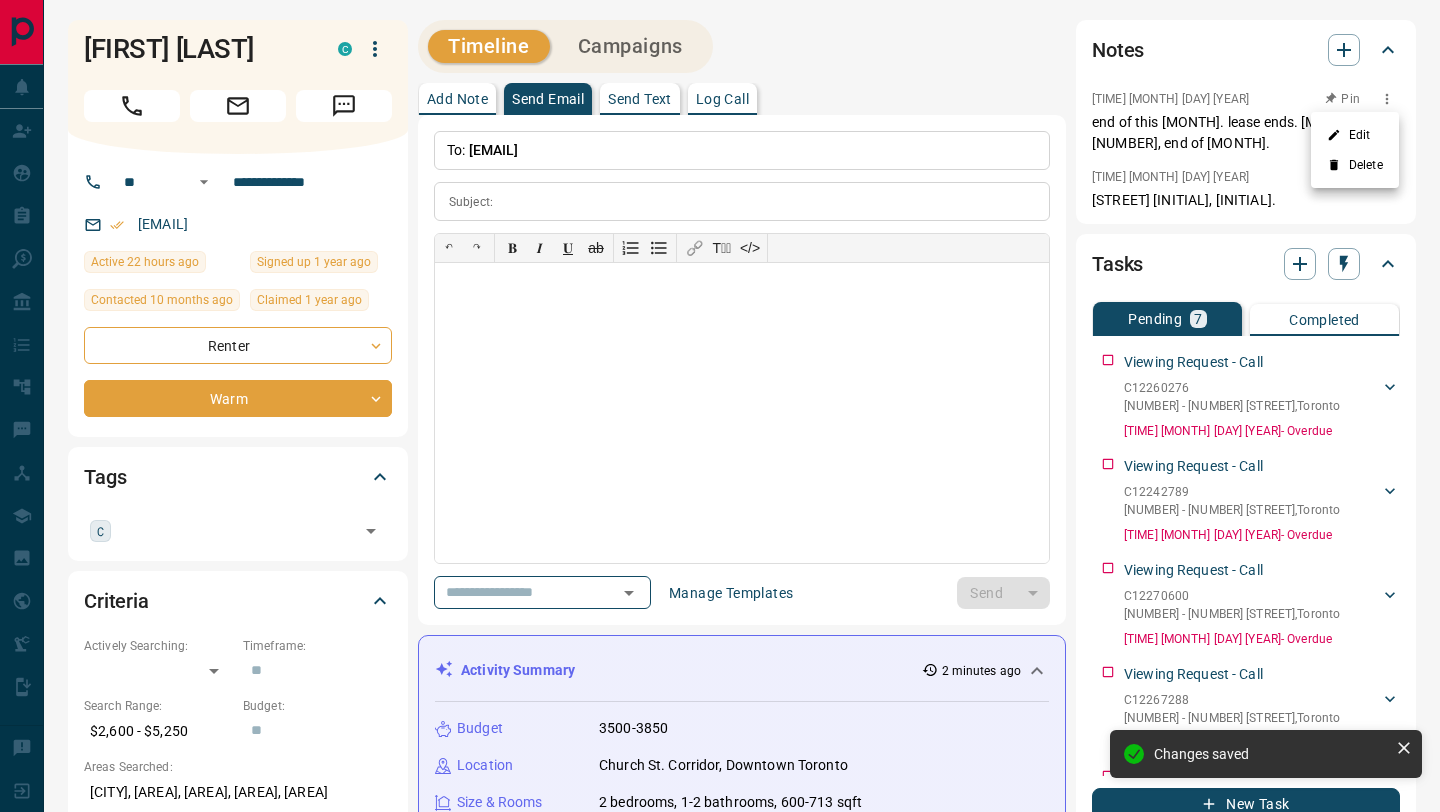 click on "Edit" at bounding box center [1355, 135] 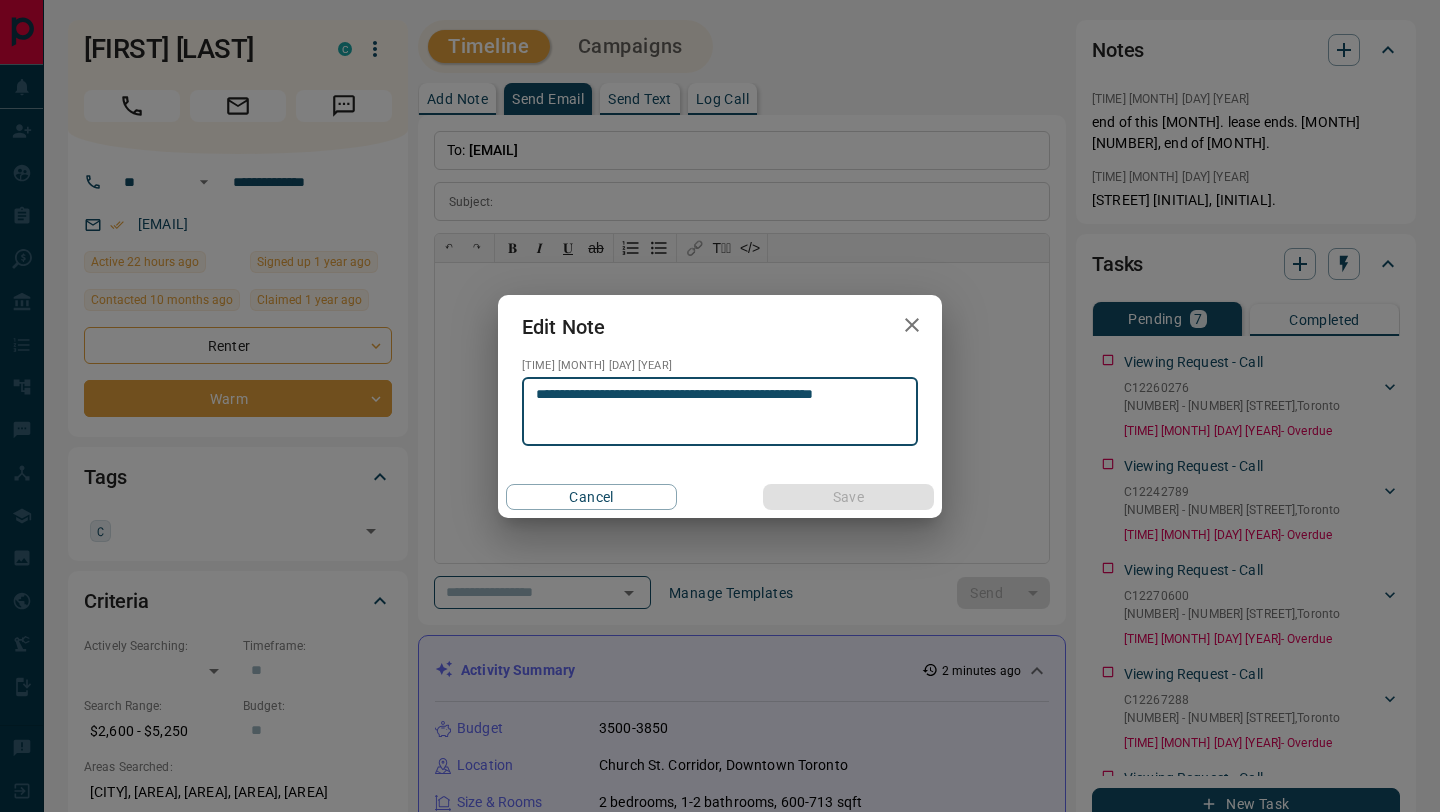 click on "**********" at bounding box center [720, 412] 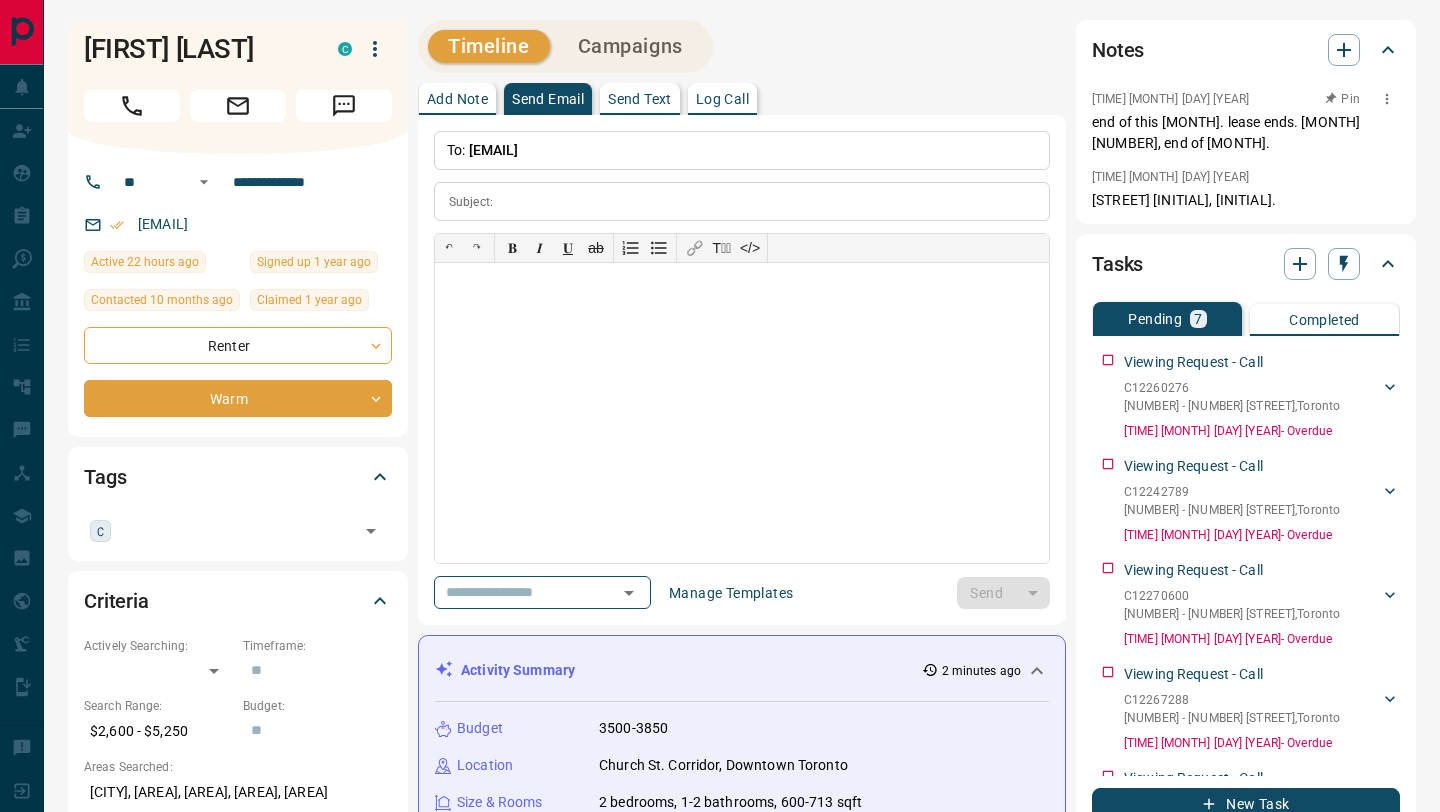 click 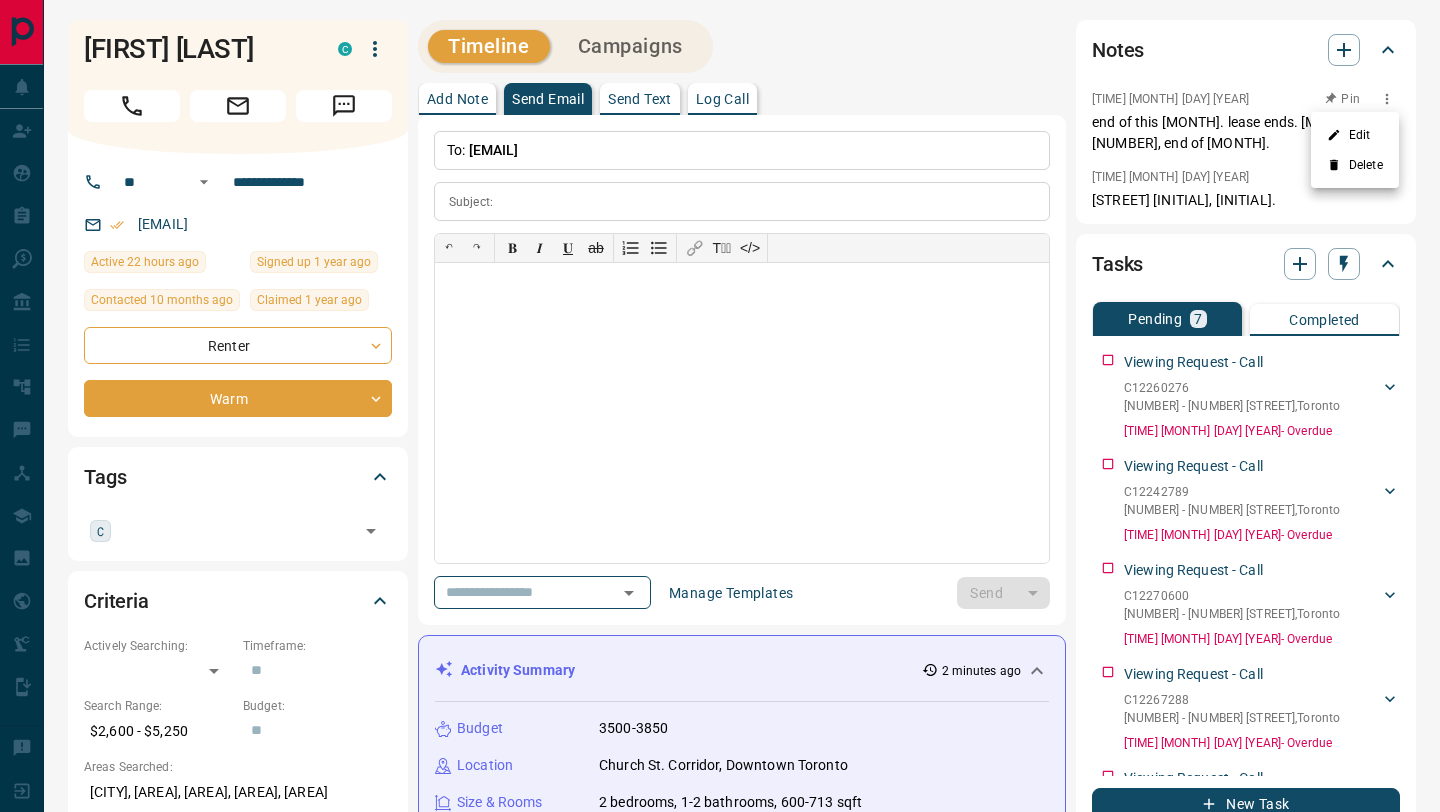 click at bounding box center (720, 406) 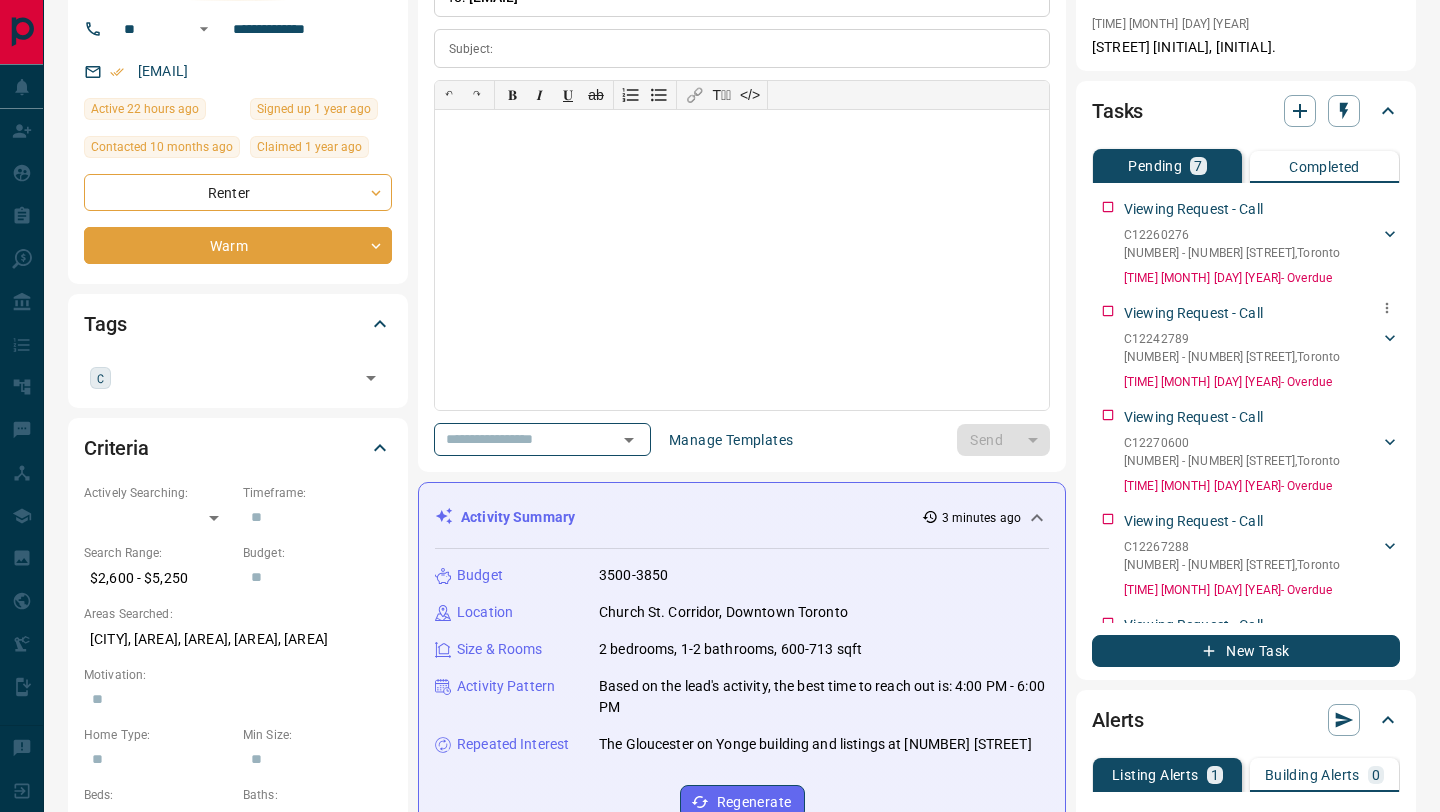 scroll, scrollTop: 0, scrollLeft: 0, axis: both 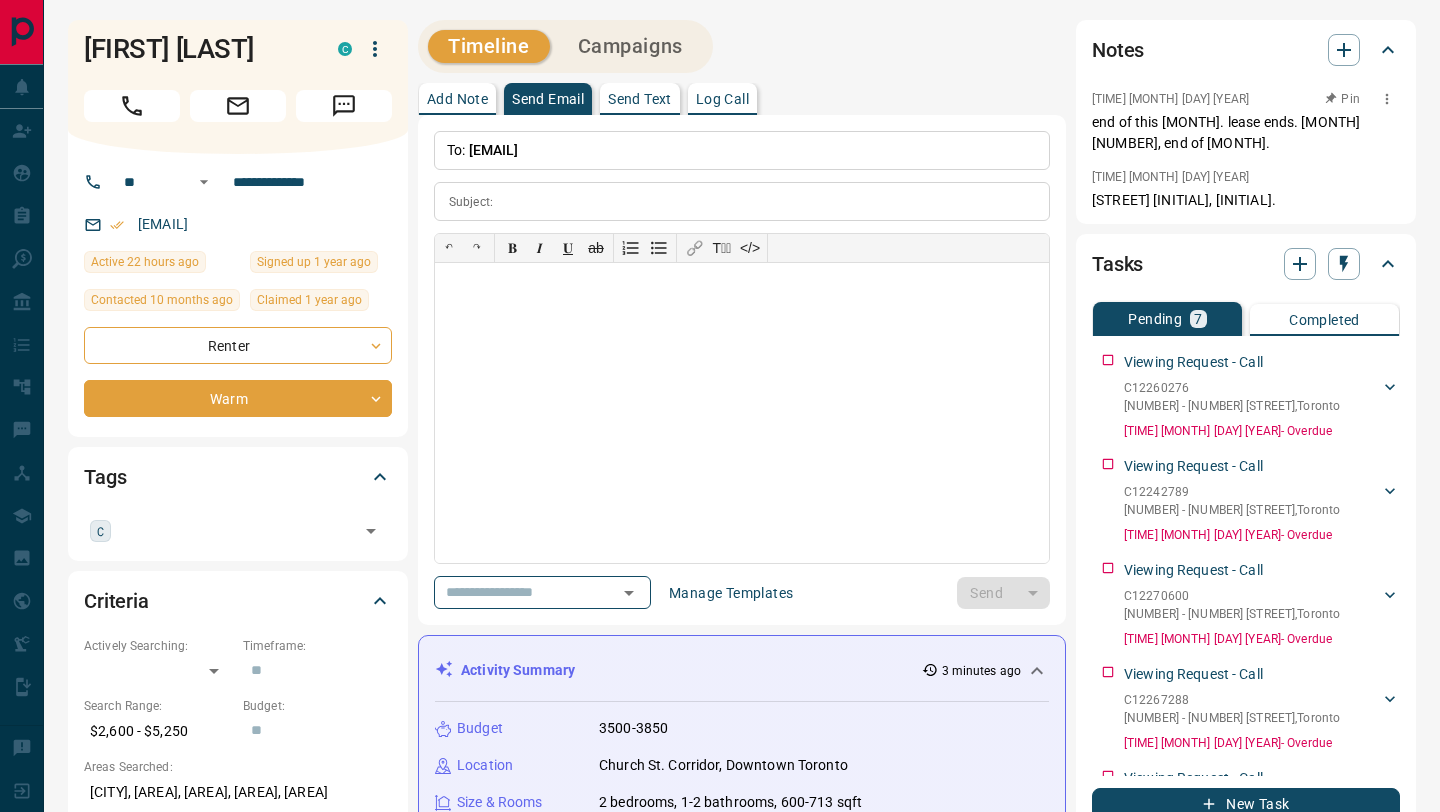 click 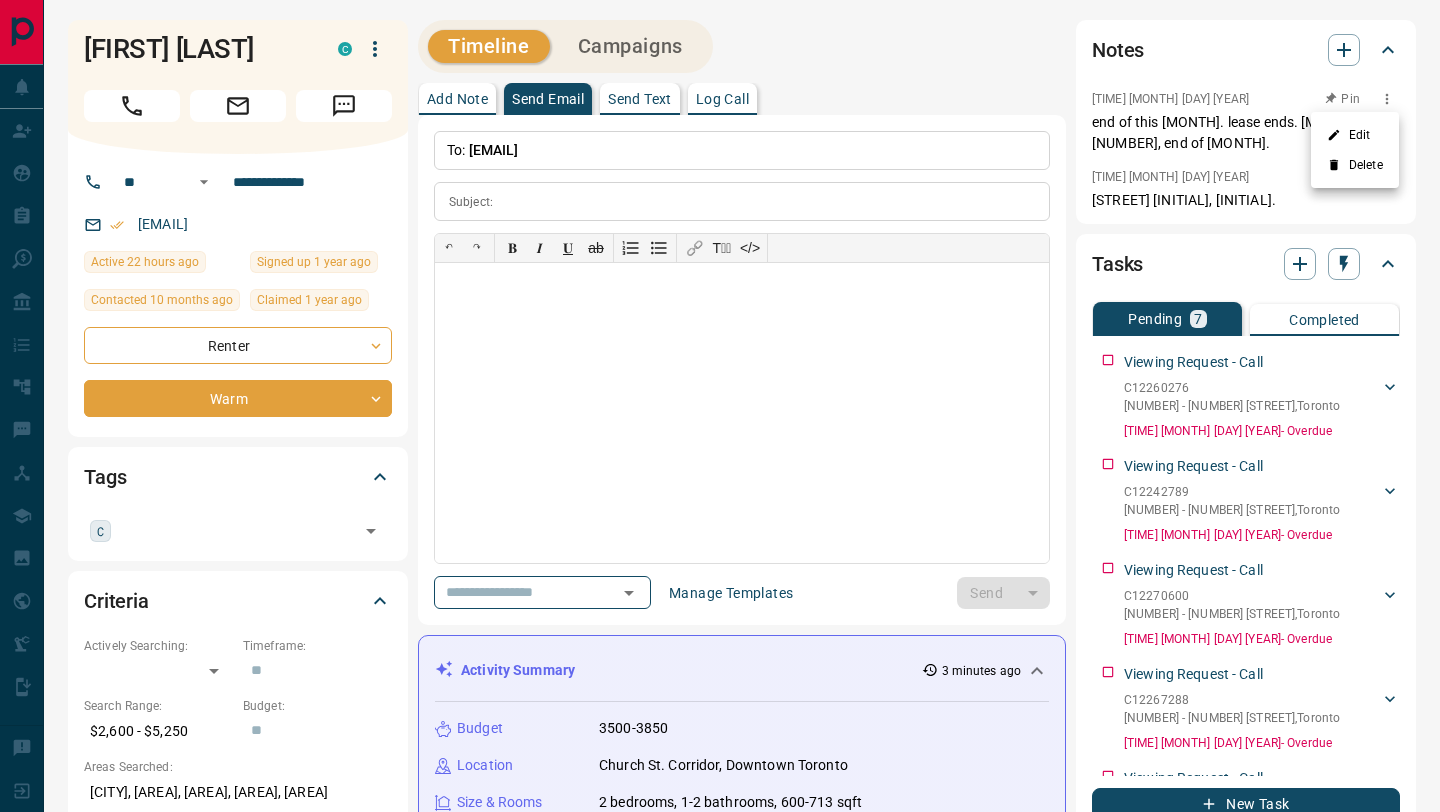 click on "Edit" at bounding box center [1355, 135] 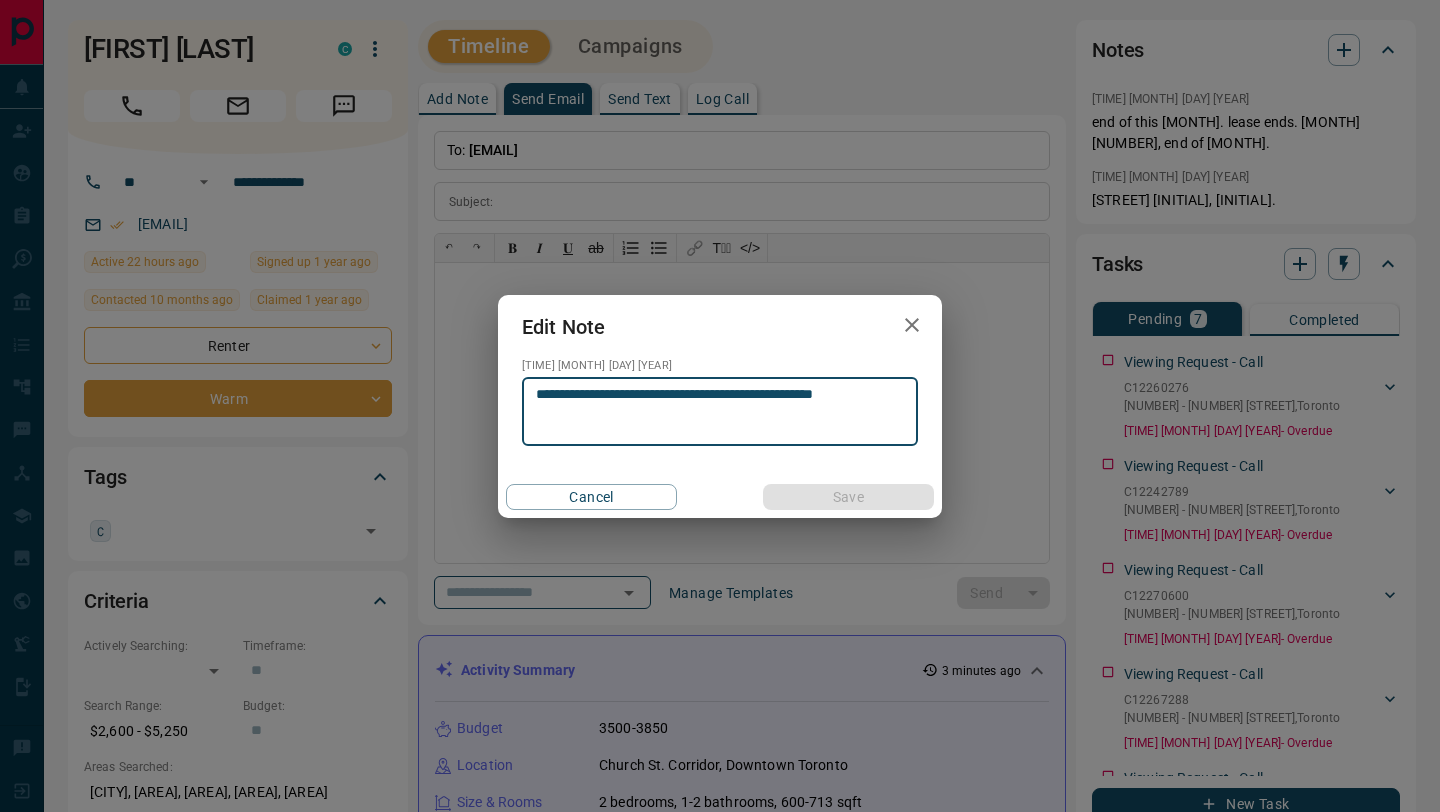 click 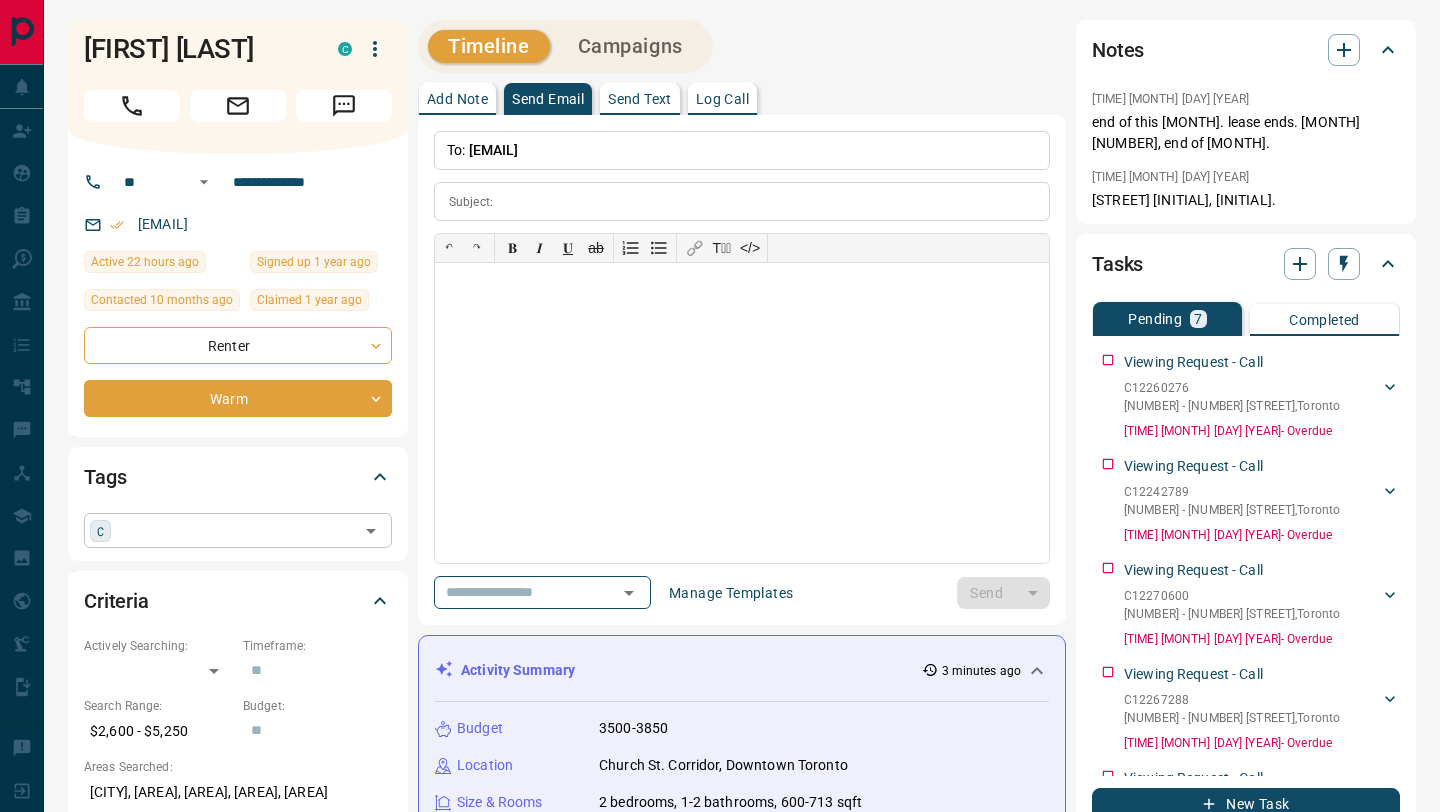 click at bounding box center [235, 530] 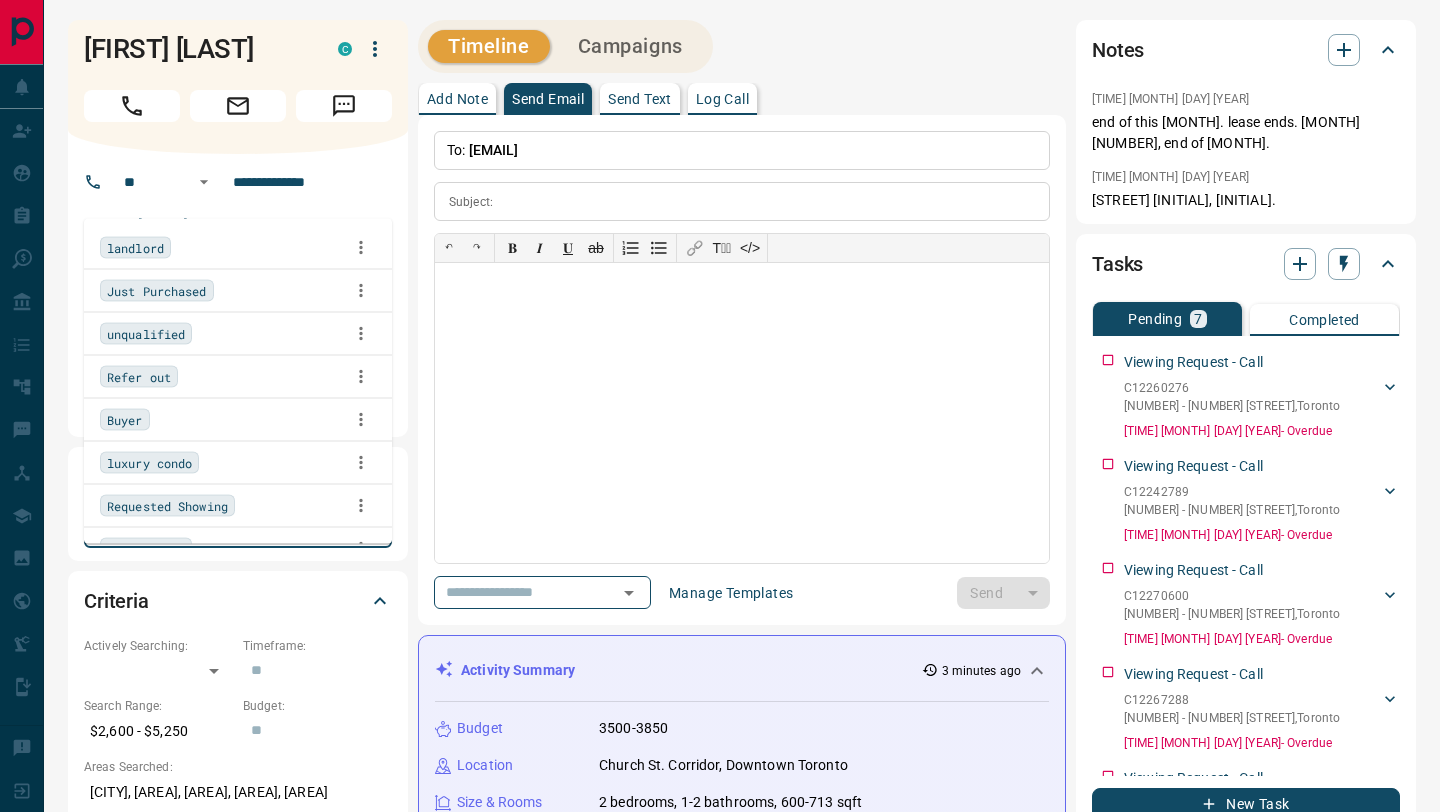 scroll, scrollTop: 8, scrollLeft: 0, axis: vertical 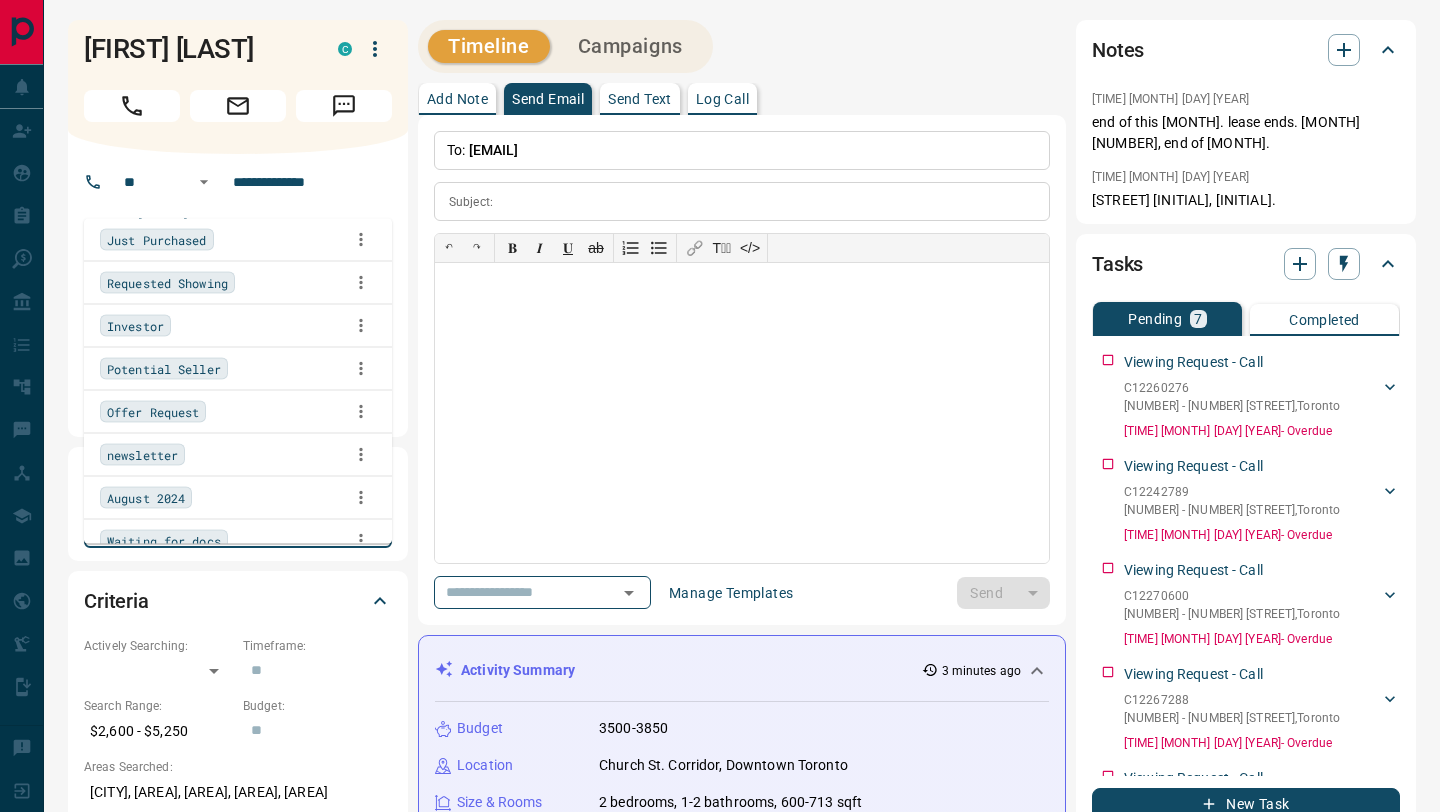 type on "***" 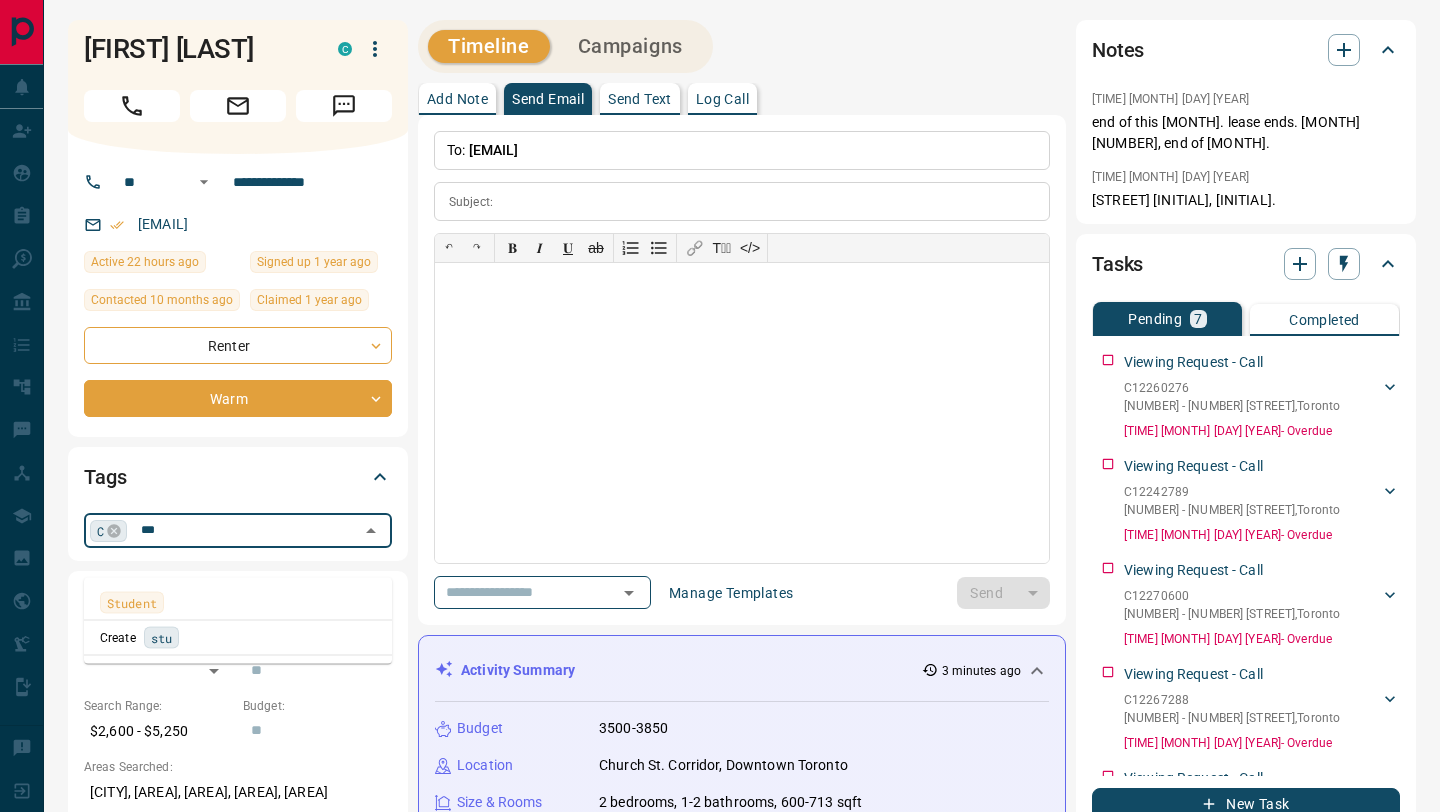 scroll, scrollTop: 0, scrollLeft: 0, axis: both 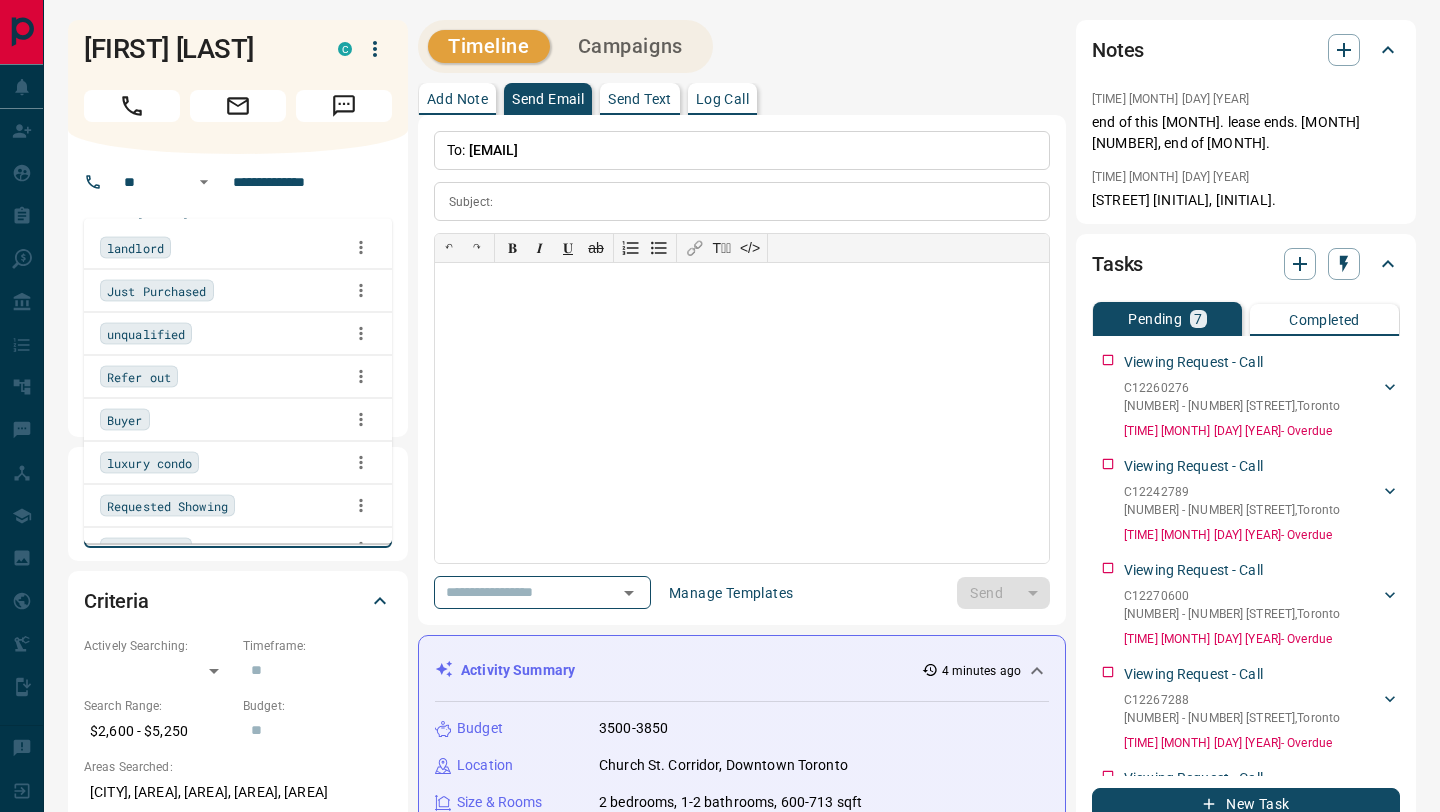 click on "Add Note Send Email Send Text Log Call" at bounding box center (742, 99) 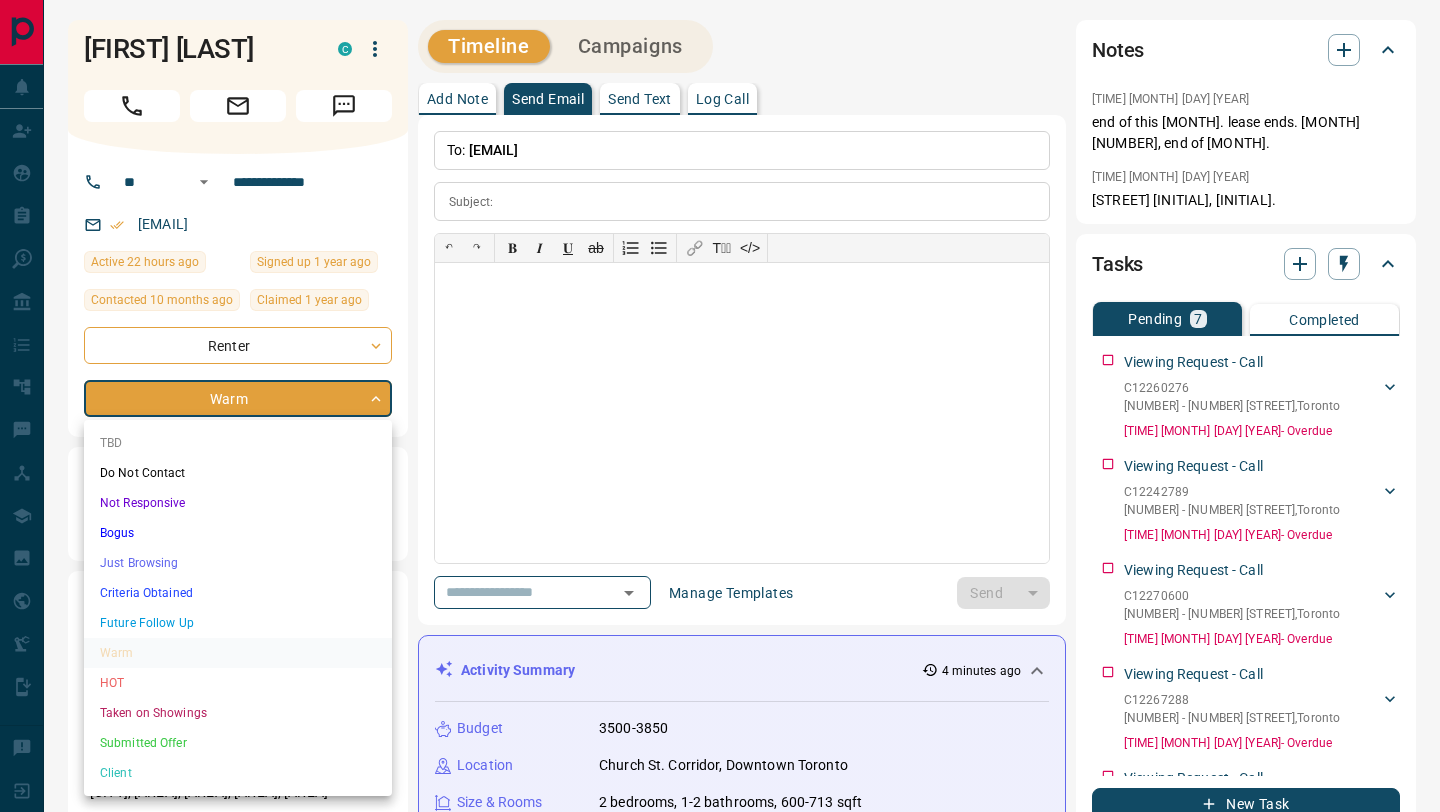 click on "**********" at bounding box center [720, 1385] 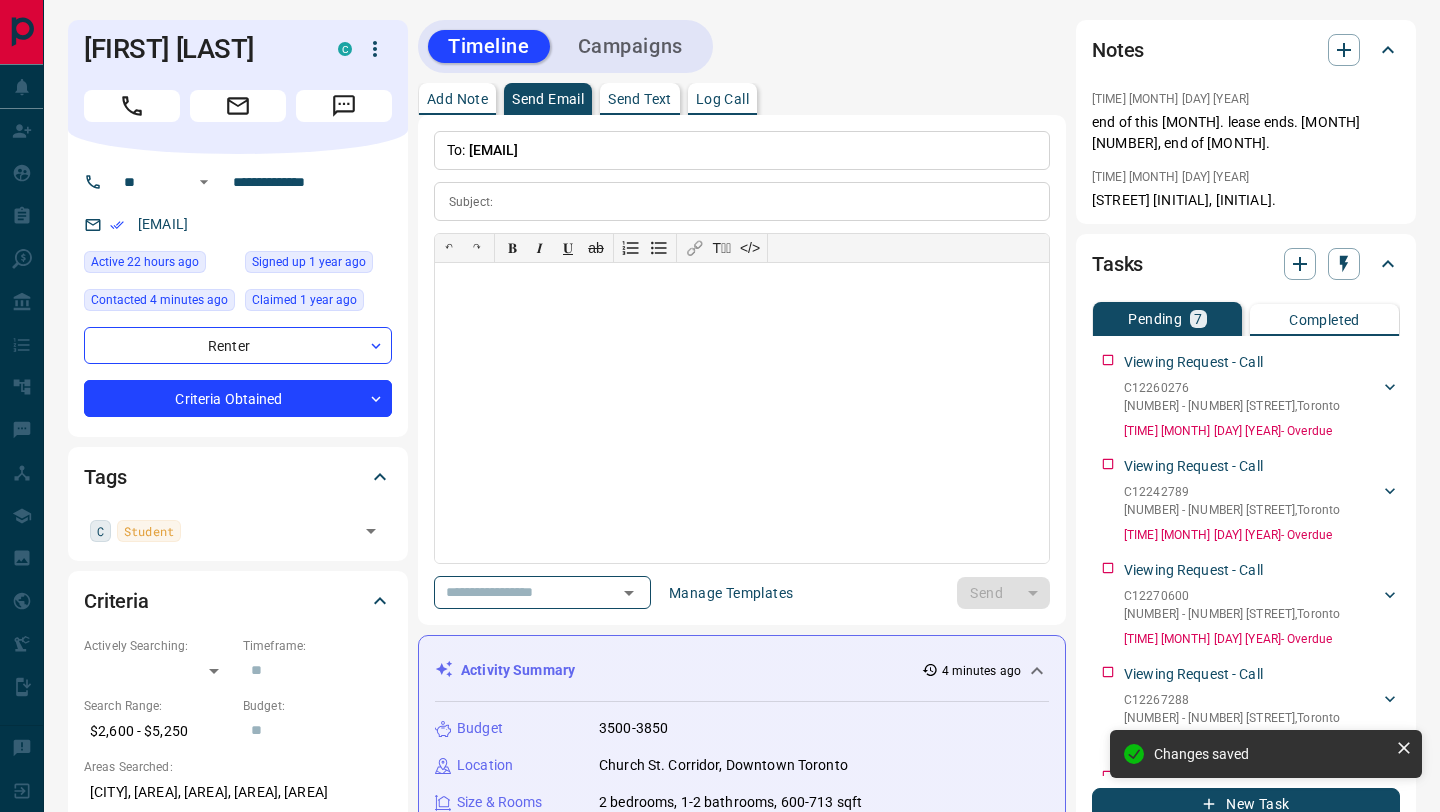 type on "*" 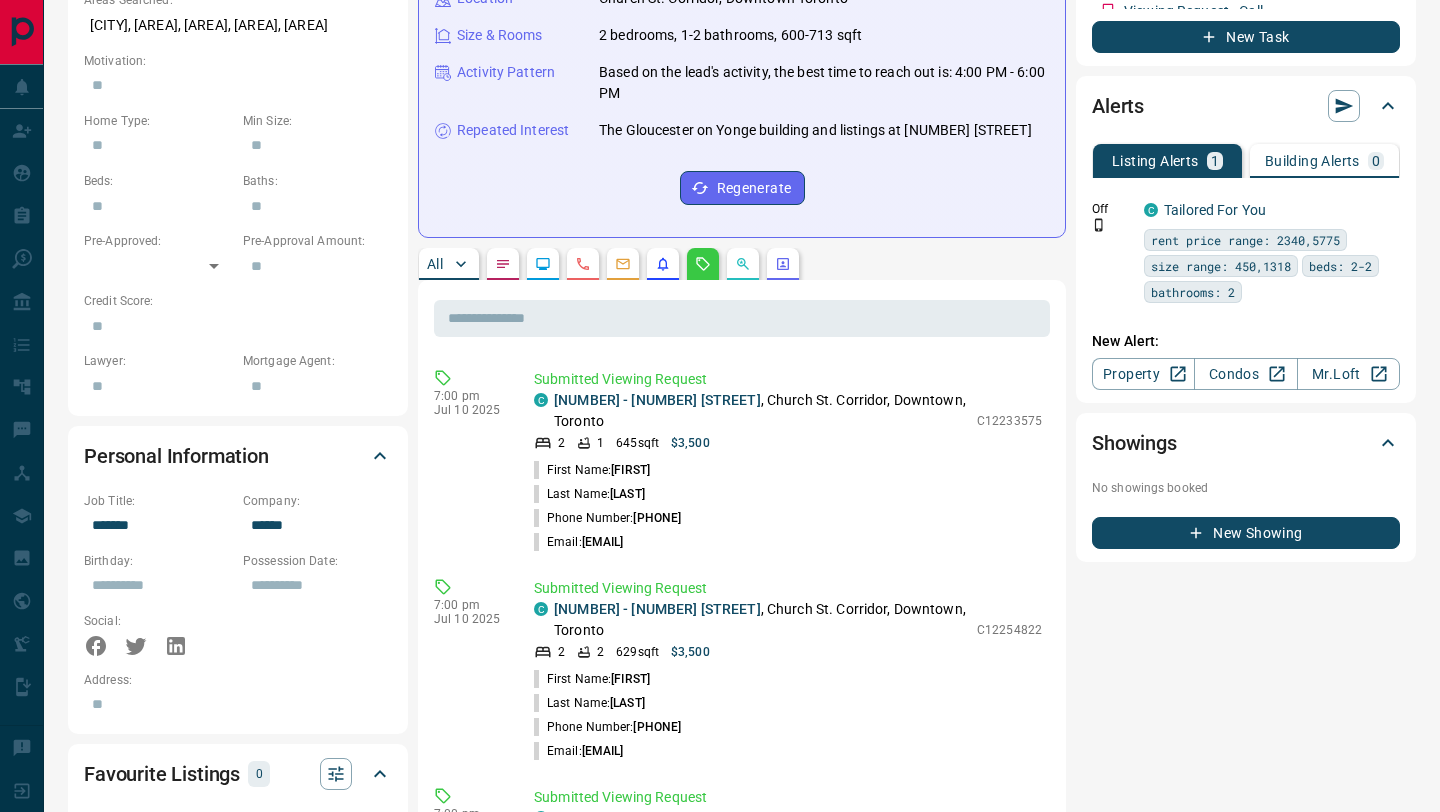 scroll, scrollTop: 843, scrollLeft: 0, axis: vertical 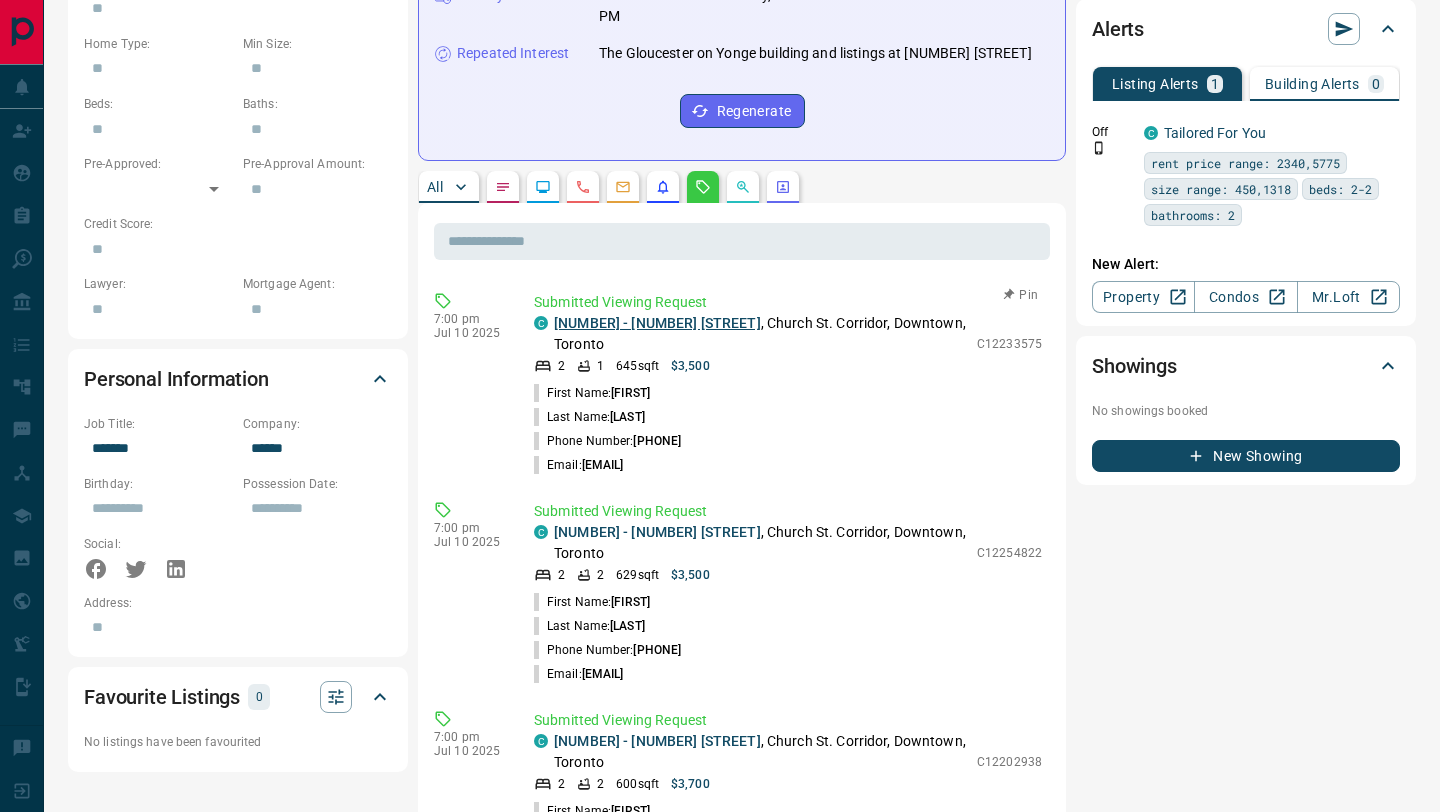 click on "[NUMBER] - [NUMBER] [STREET]" at bounding box center (657, 323) 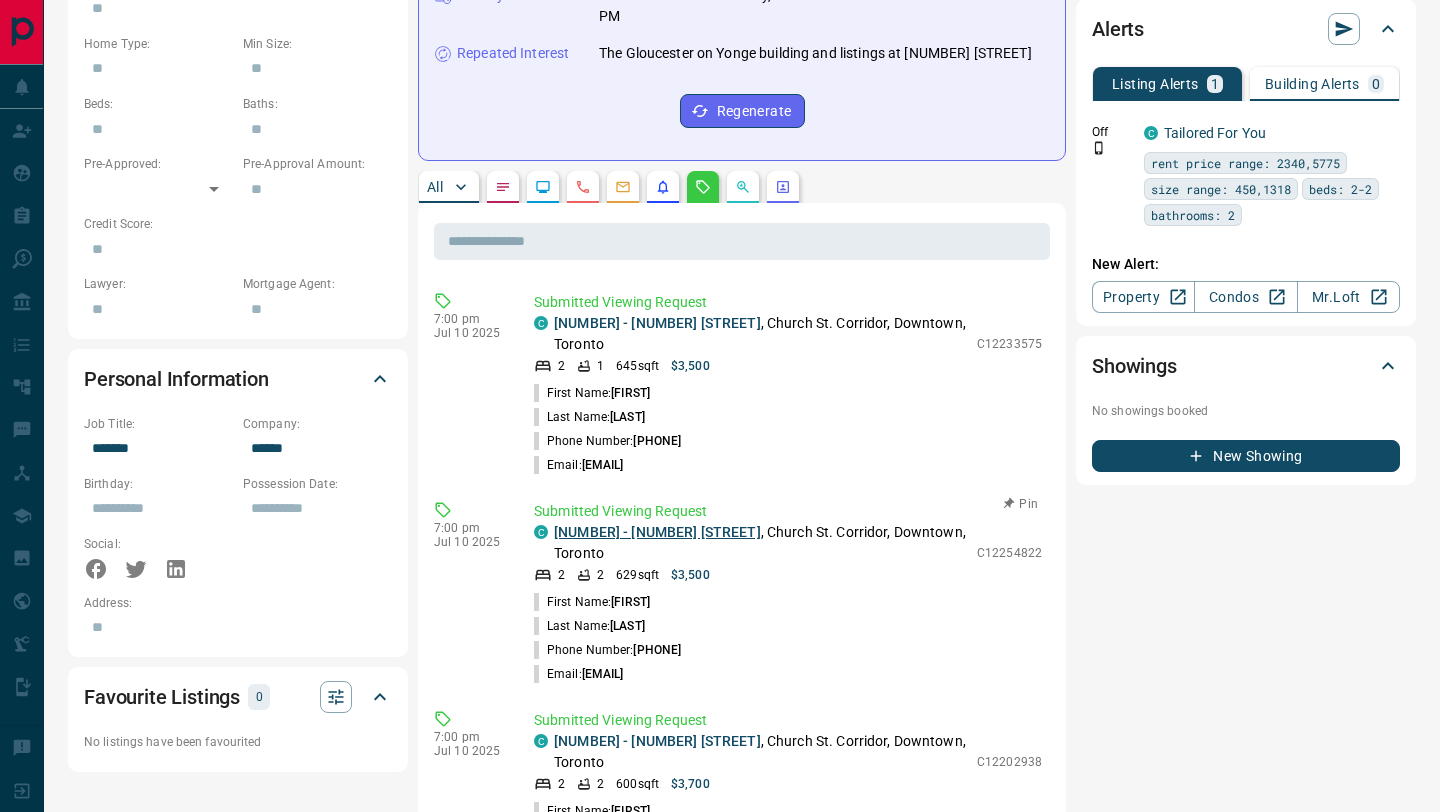 click on "[NUMBER] - [NUMBER] [STREET]" at bounding box center (657, 532) 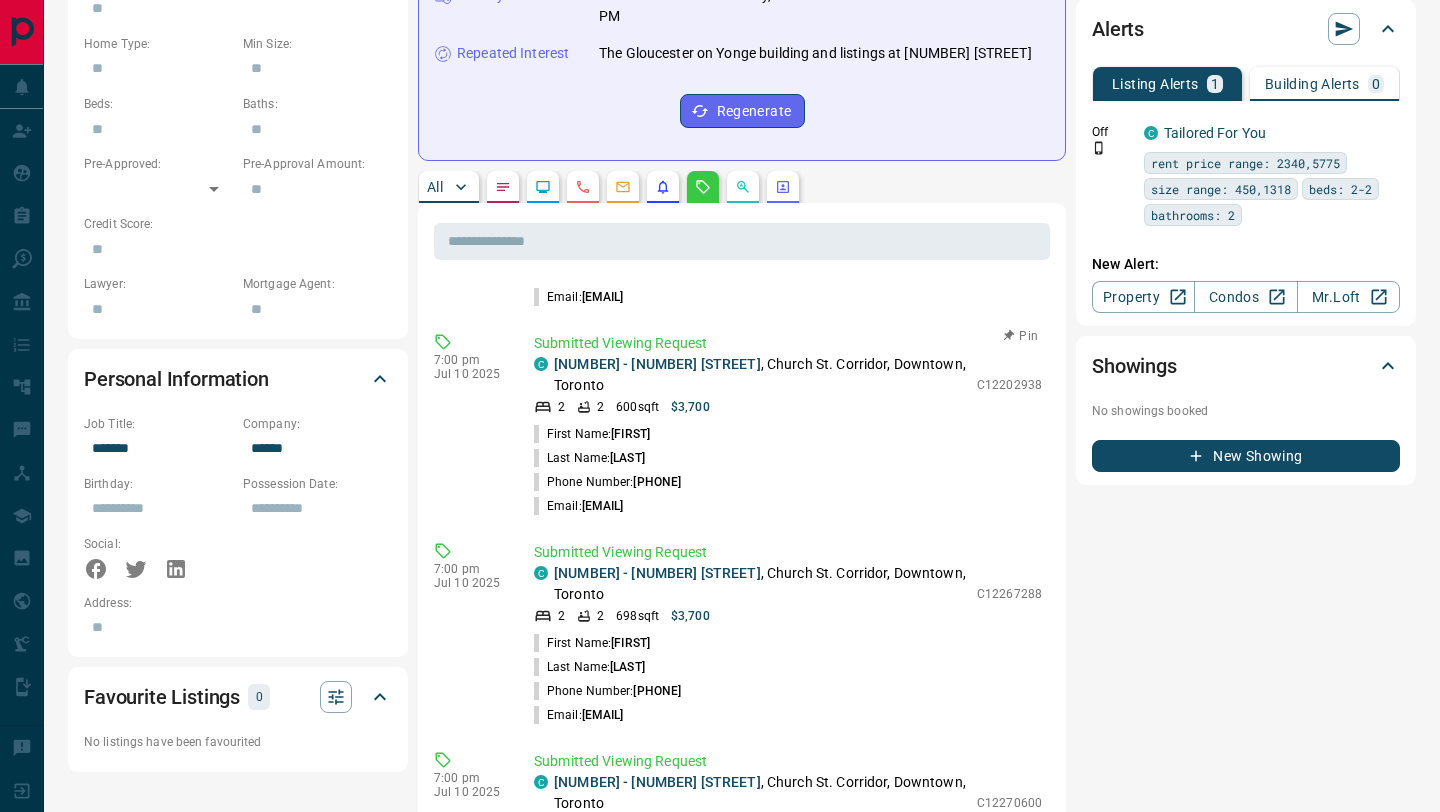 scroll, scrollTop: 374, scrollLeft: 0, axis: vertical 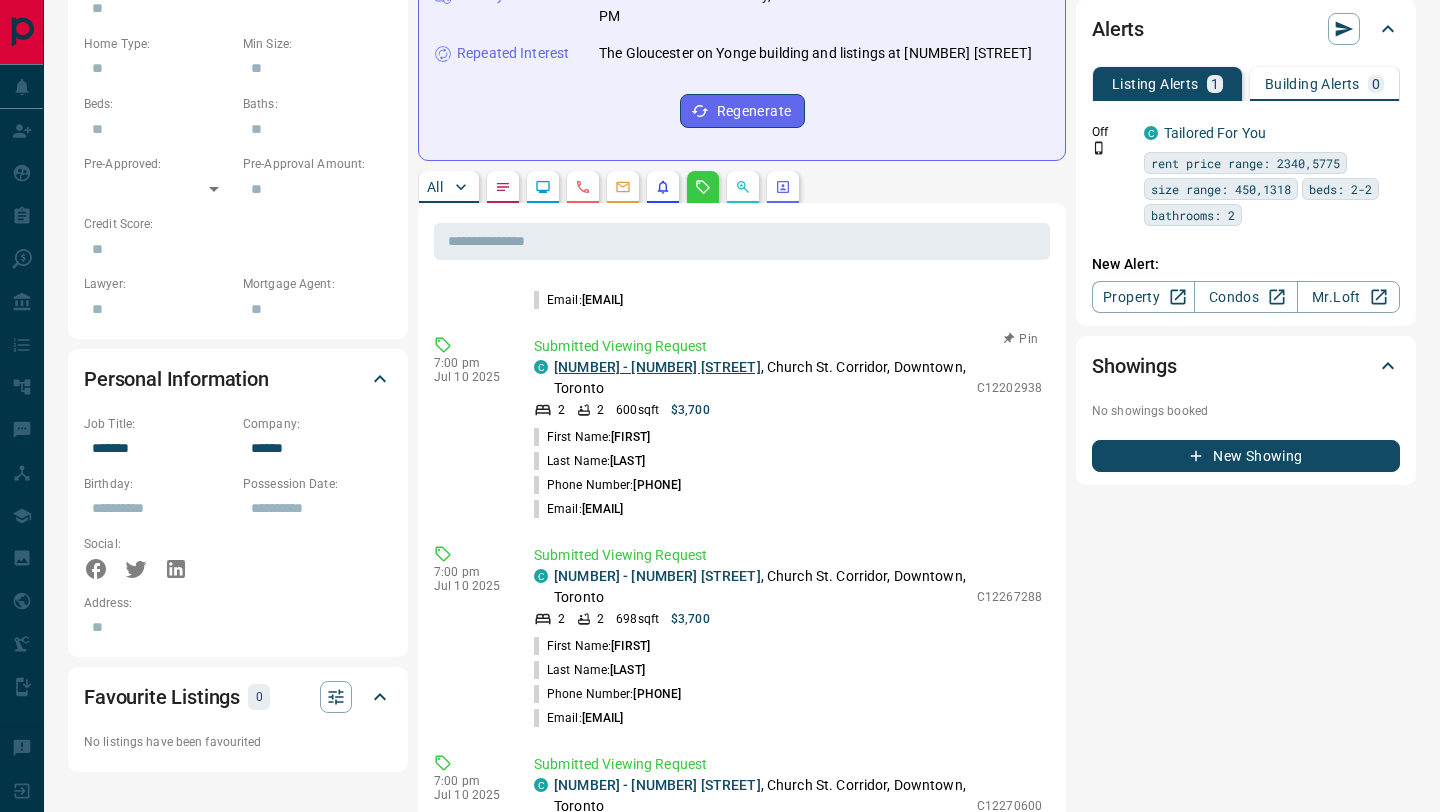click on "[NUMBER] - [NUMBER] [STREET]" at bounding box center (657, 367) 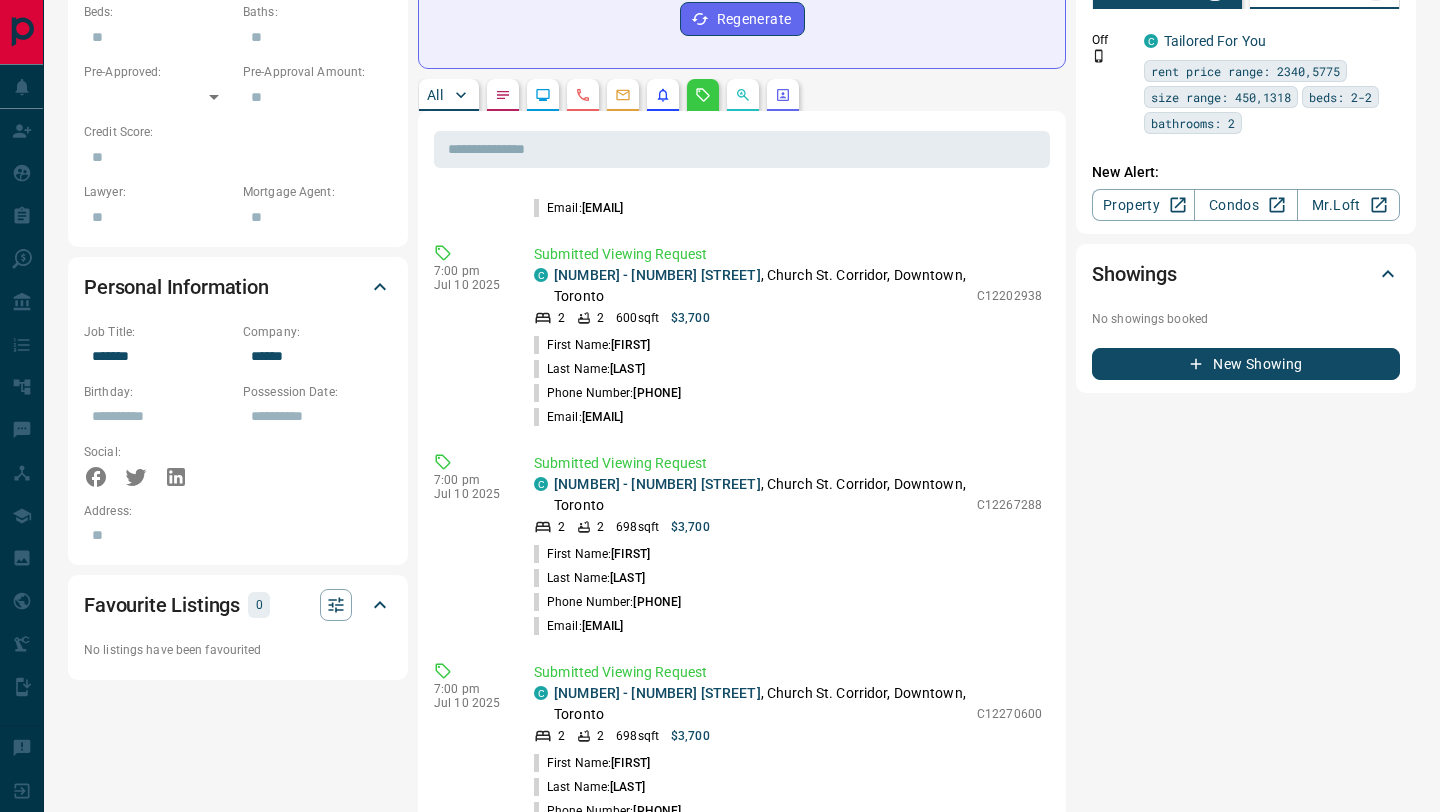 scroll, scrollTop: 937, scrollLeft: 0, axis: vertical 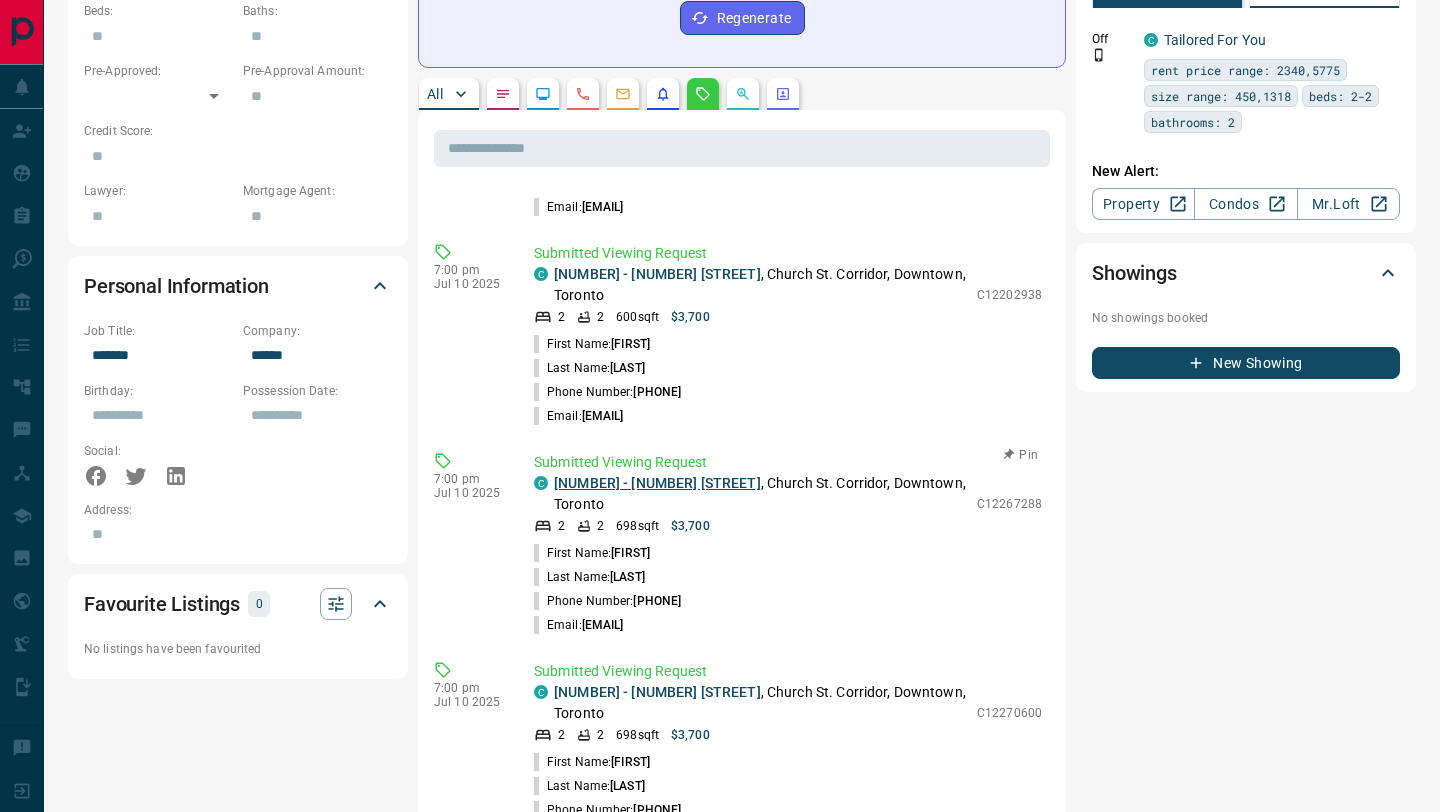 click on "[NUMBER] - [NUMBER] [STREET]" at bounding box center [657, 483] 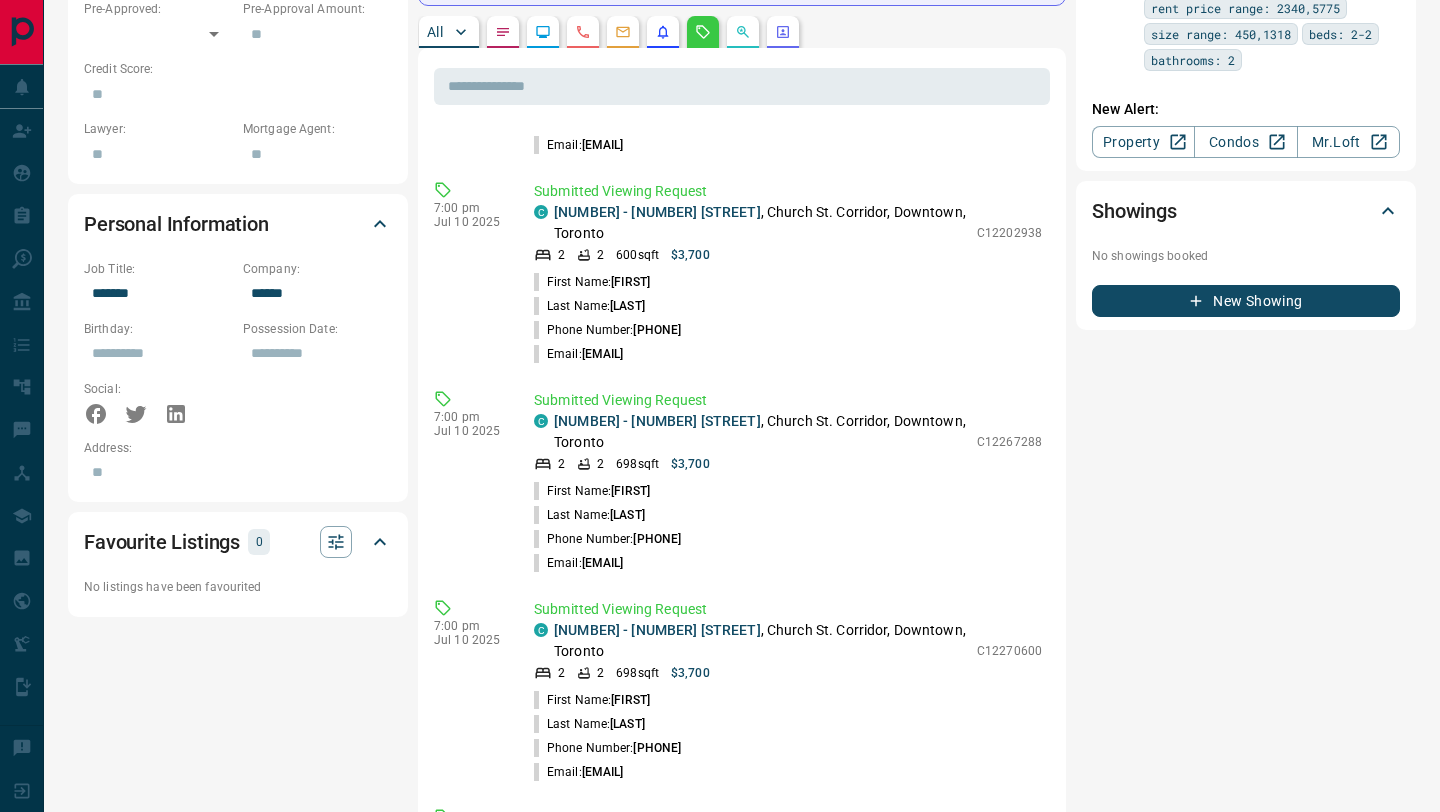 scroll, scrollTop: 1011, scrollLeft: 0, axis: vertical 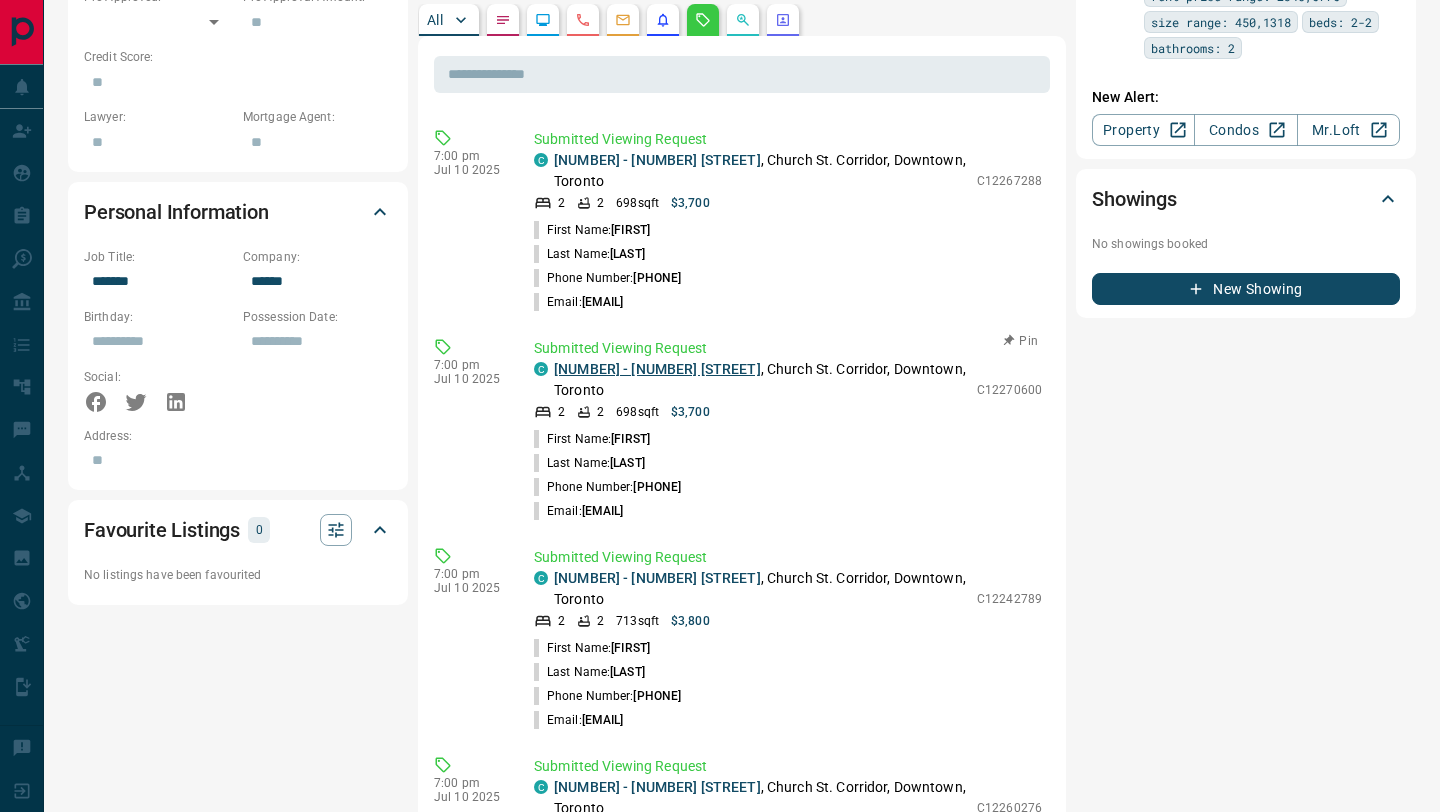 click on "[NUMBER] - [NUMBER] [STREET]" at bounding box center [657, 369] 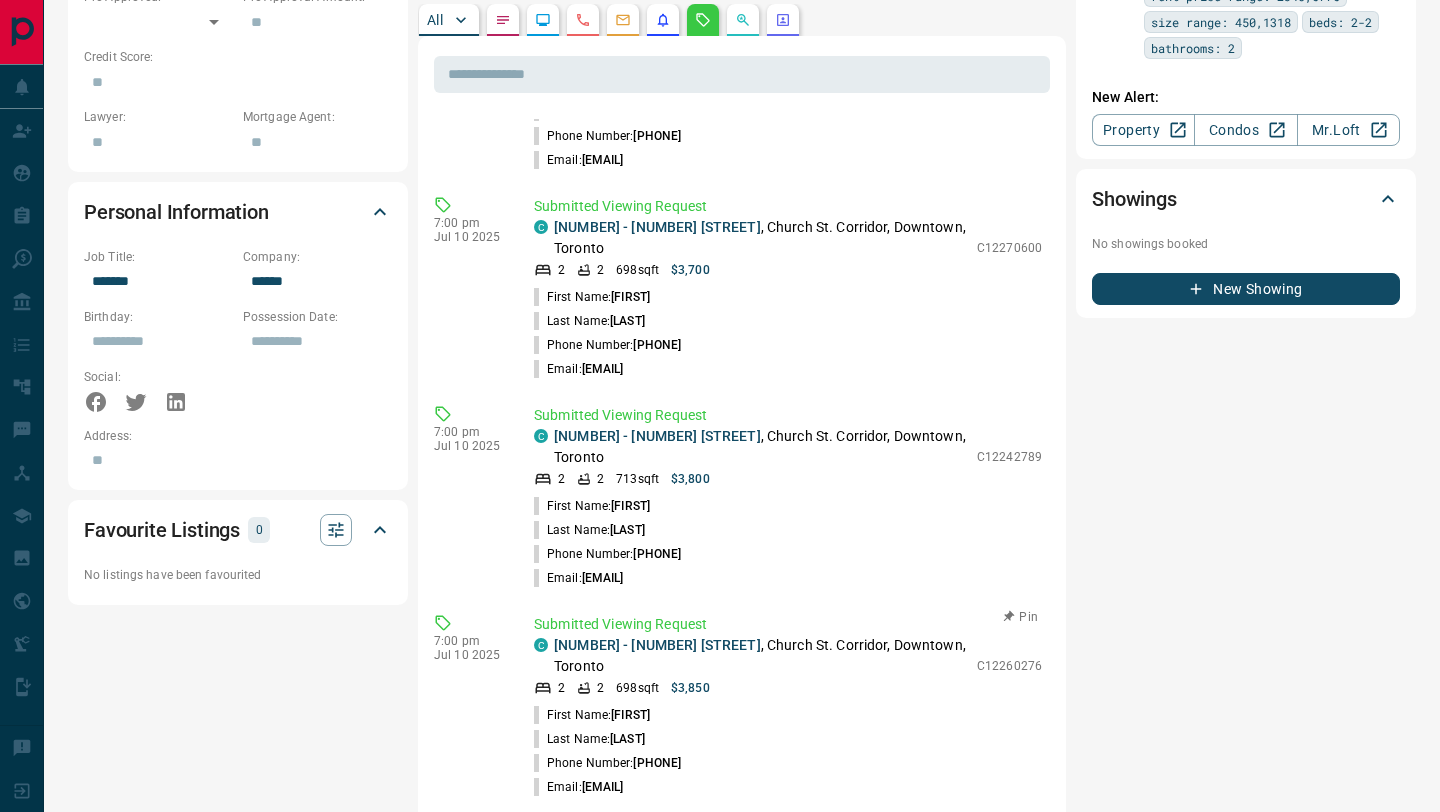 scroll, scrollTop: 797, scrollLeft: 0, axis: vertical 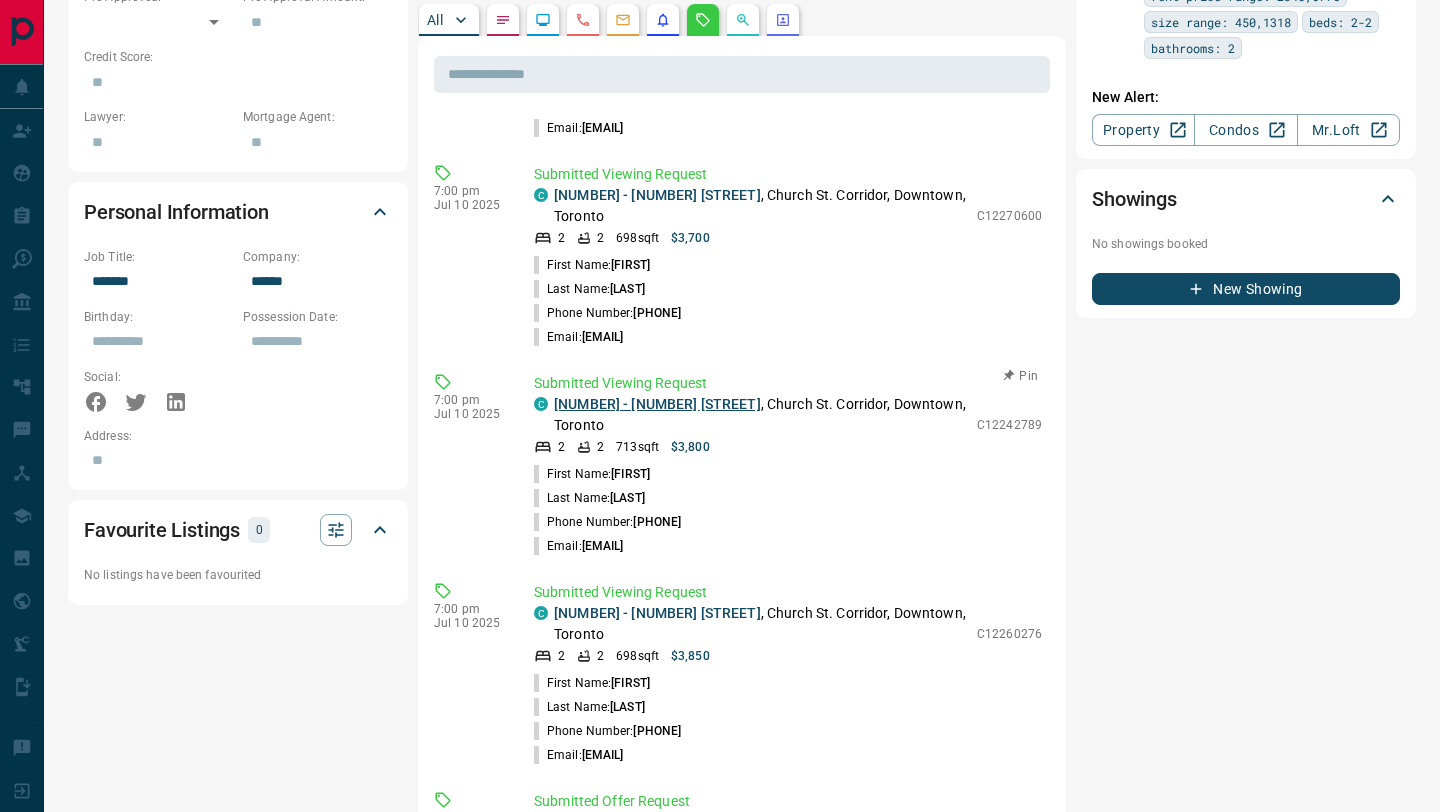 click on "[NUMBER] - [NUMBER] [STREET]" at bounding box center [657, 404] 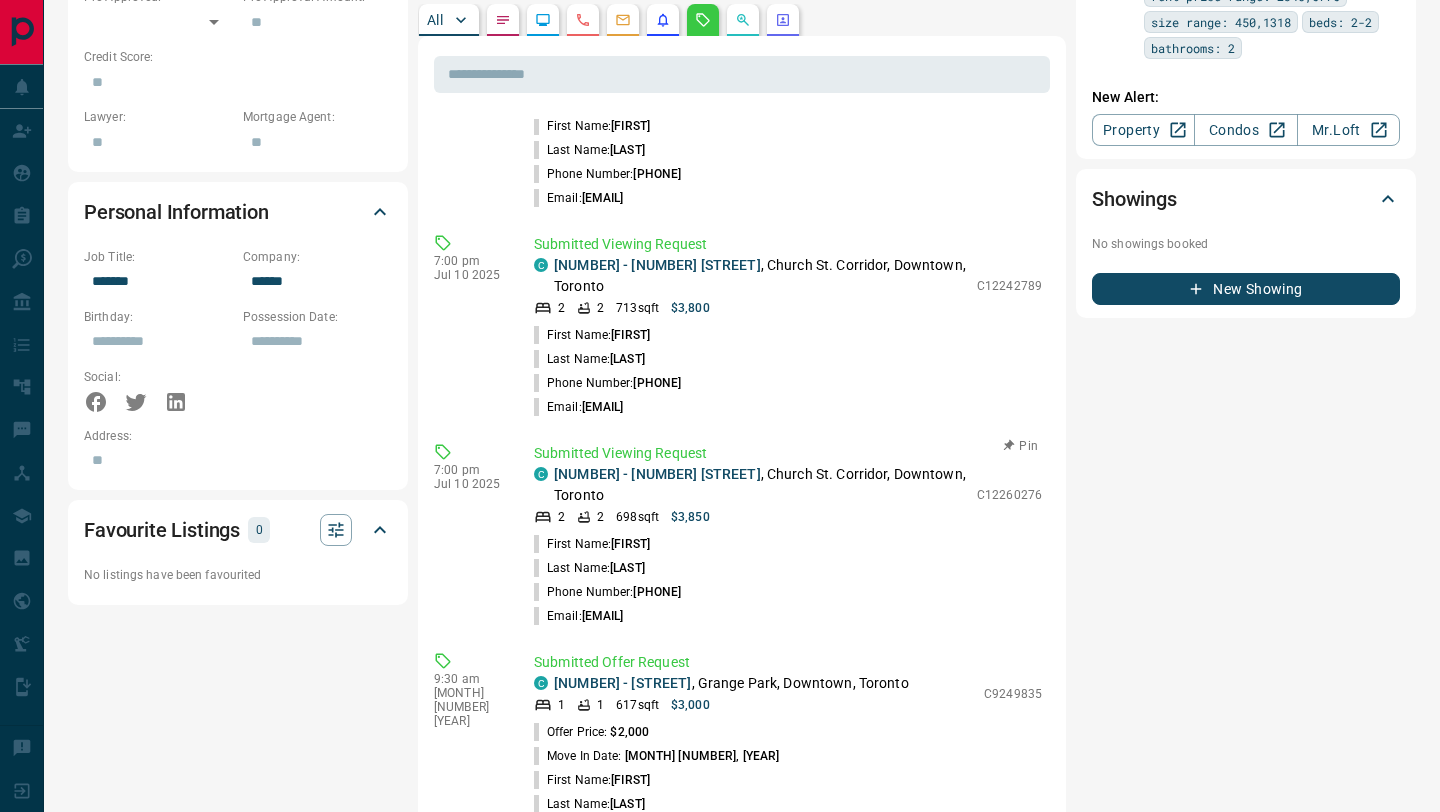 scroll, scrollTop: 994, scrollLeft: 0, axis: vertical 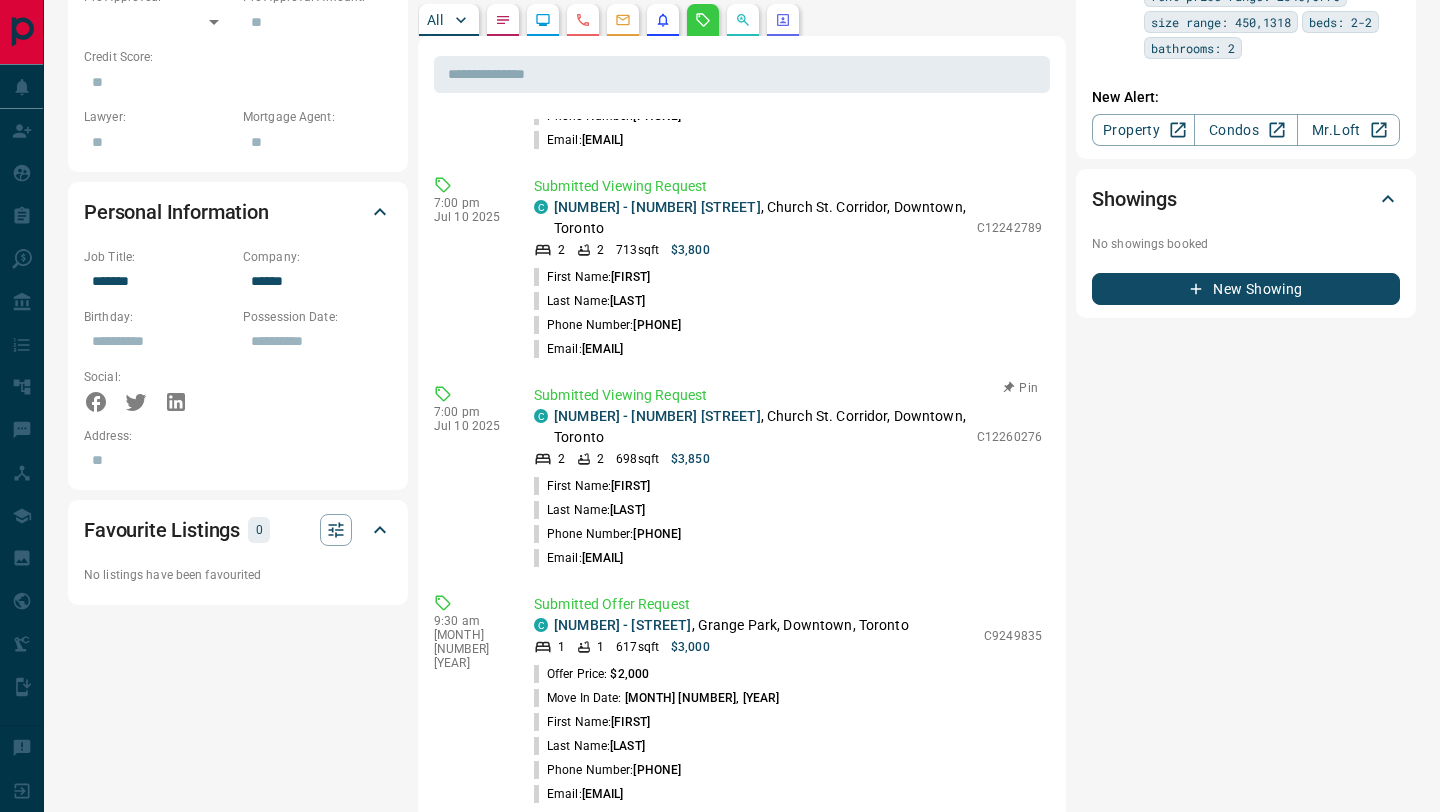 click on "[NUMBER] - [NUMBER] [STREET] , [AREA], [AREA], [CITY]" at bounding box center [760, 427] 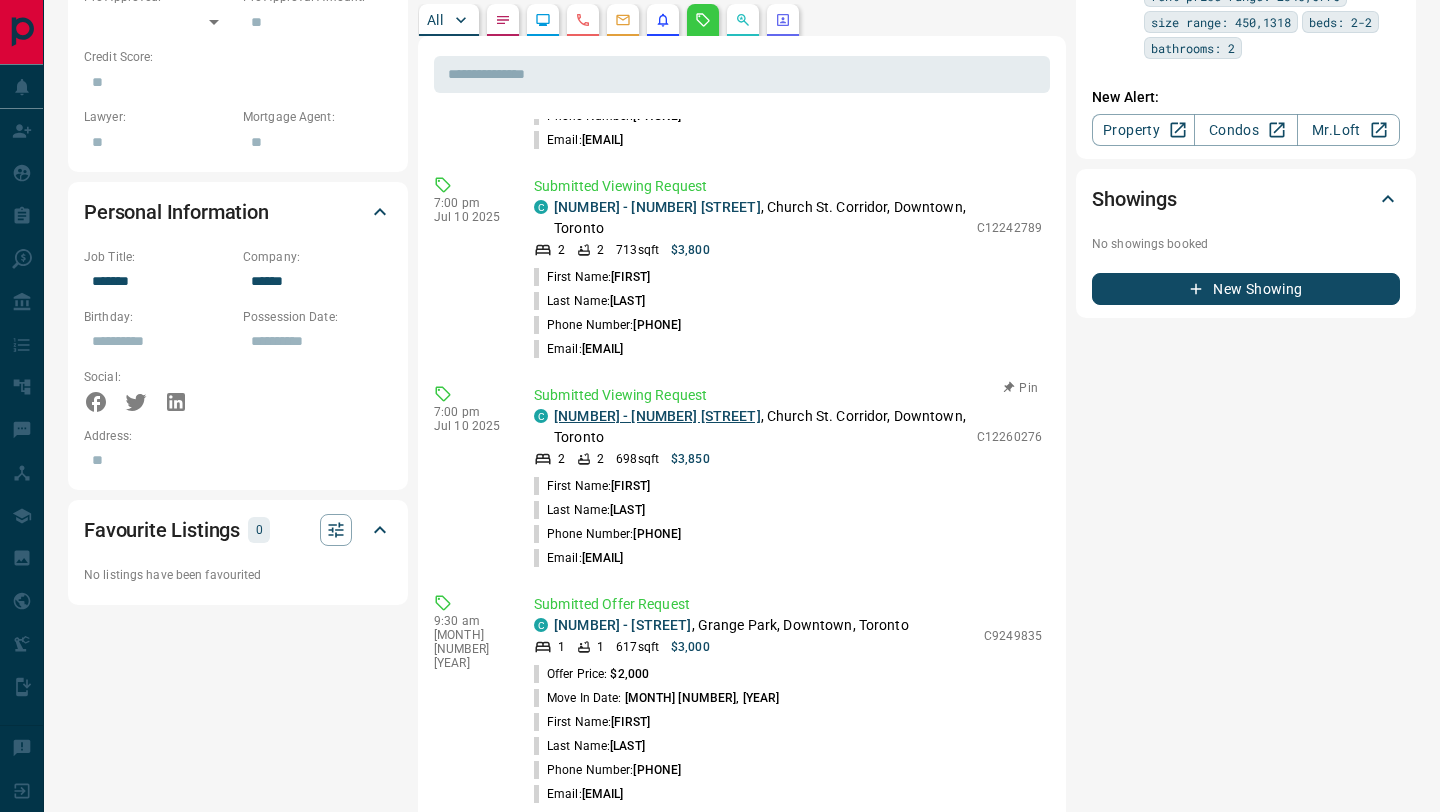 click on "[NUMBER] - [NUMBER] [STREET]" at bounding box center (657, 416) 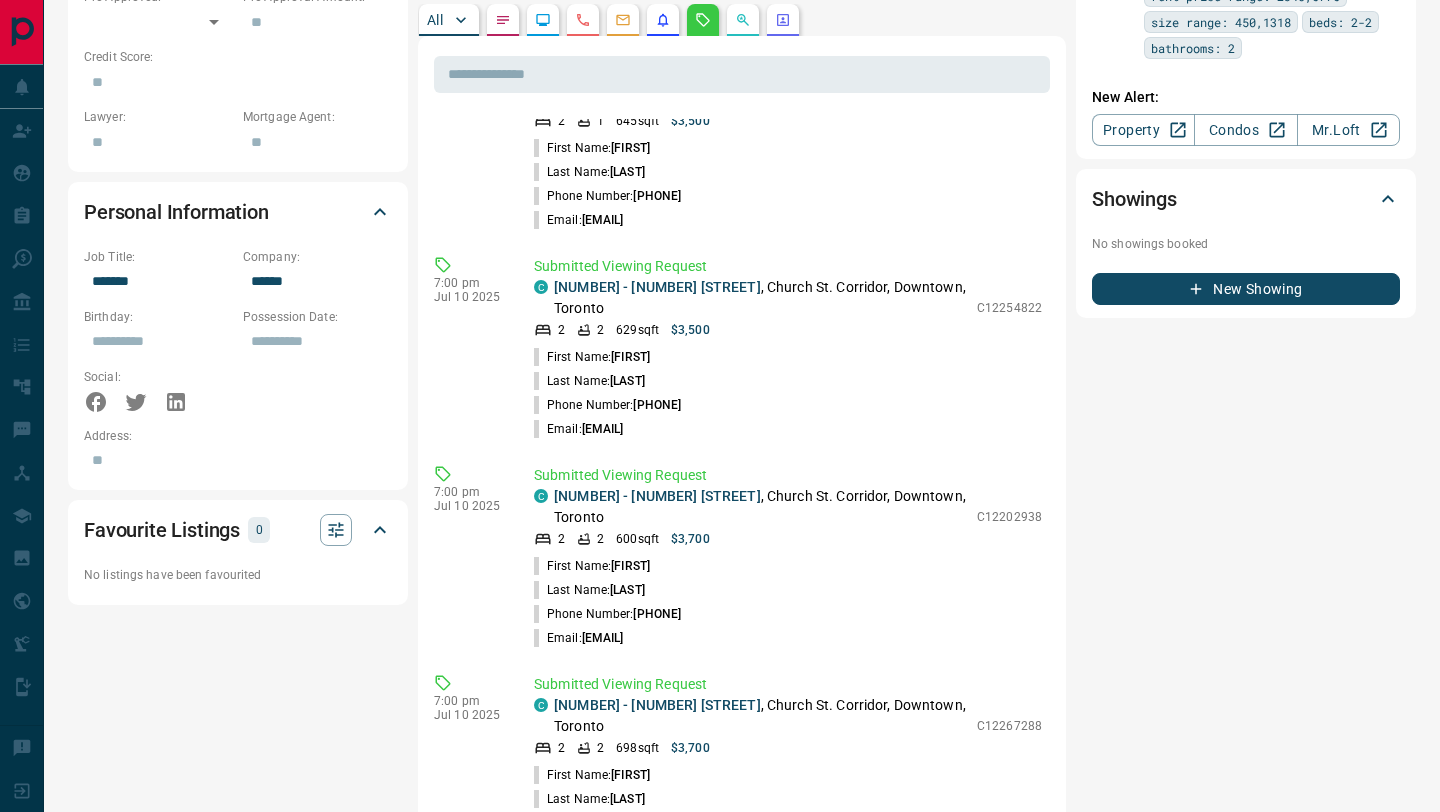 scroll, scrollTop: 0, scrollLeft: 0, axis: both 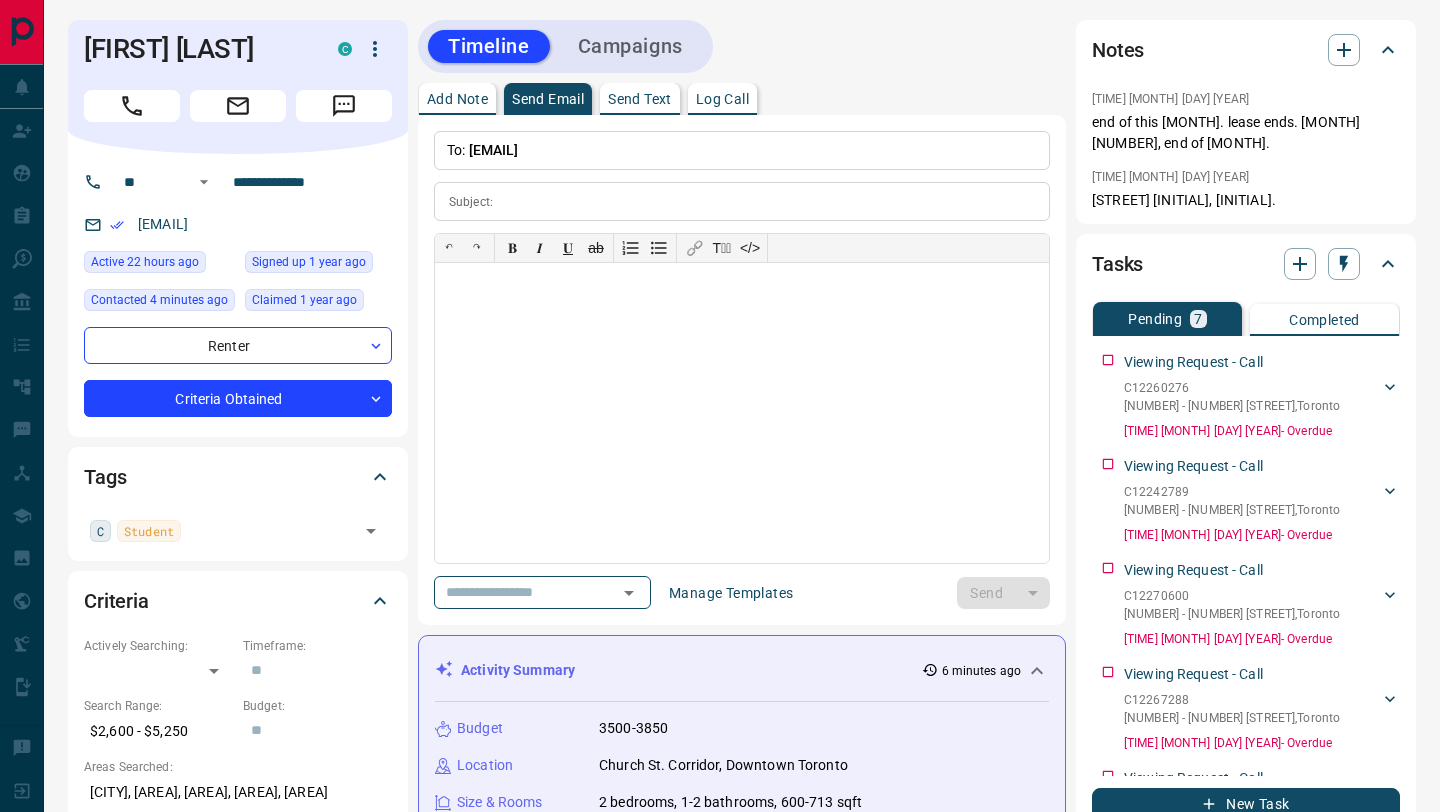 click on "Send Text" at bounding box center [640, 99] 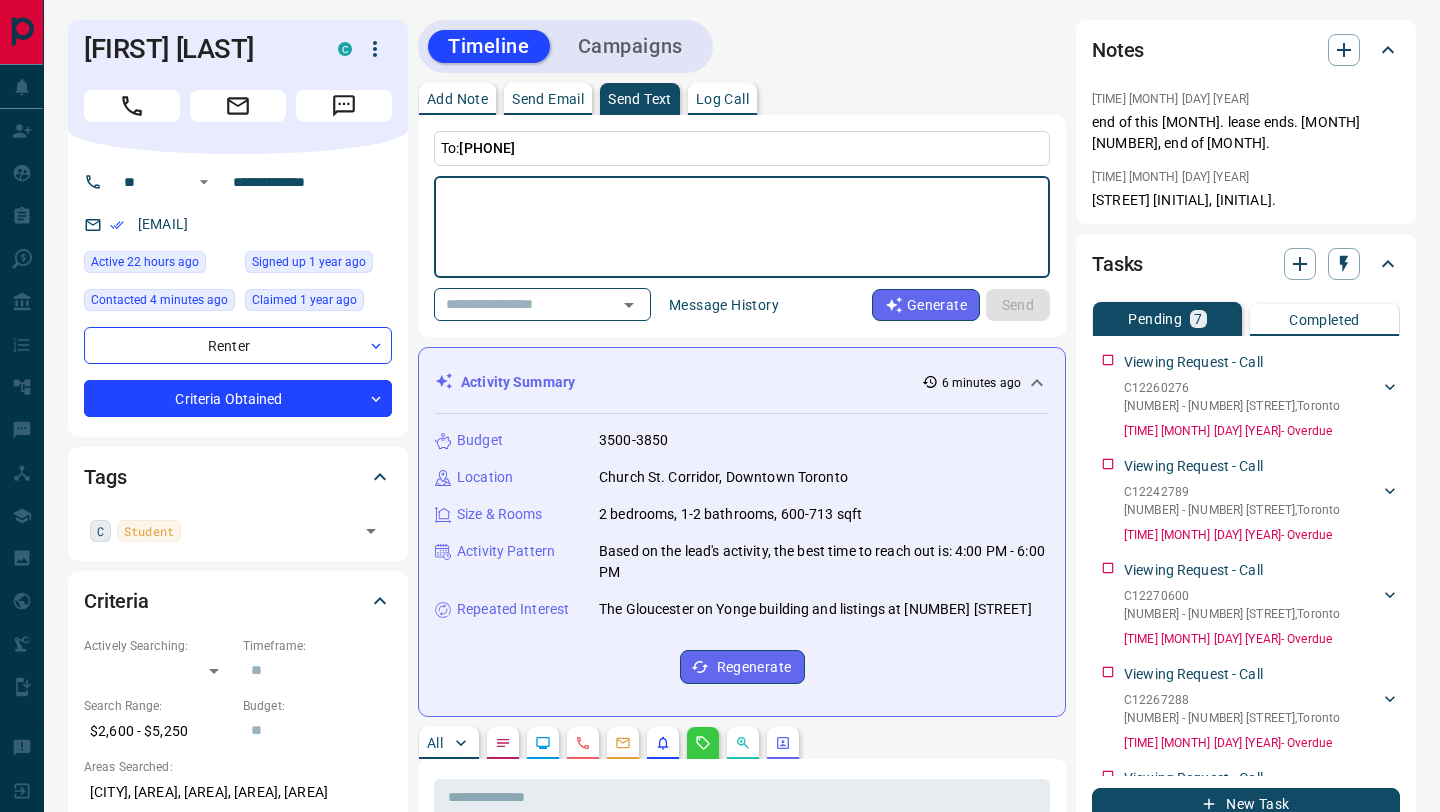 click at bounding box center [742, 227] 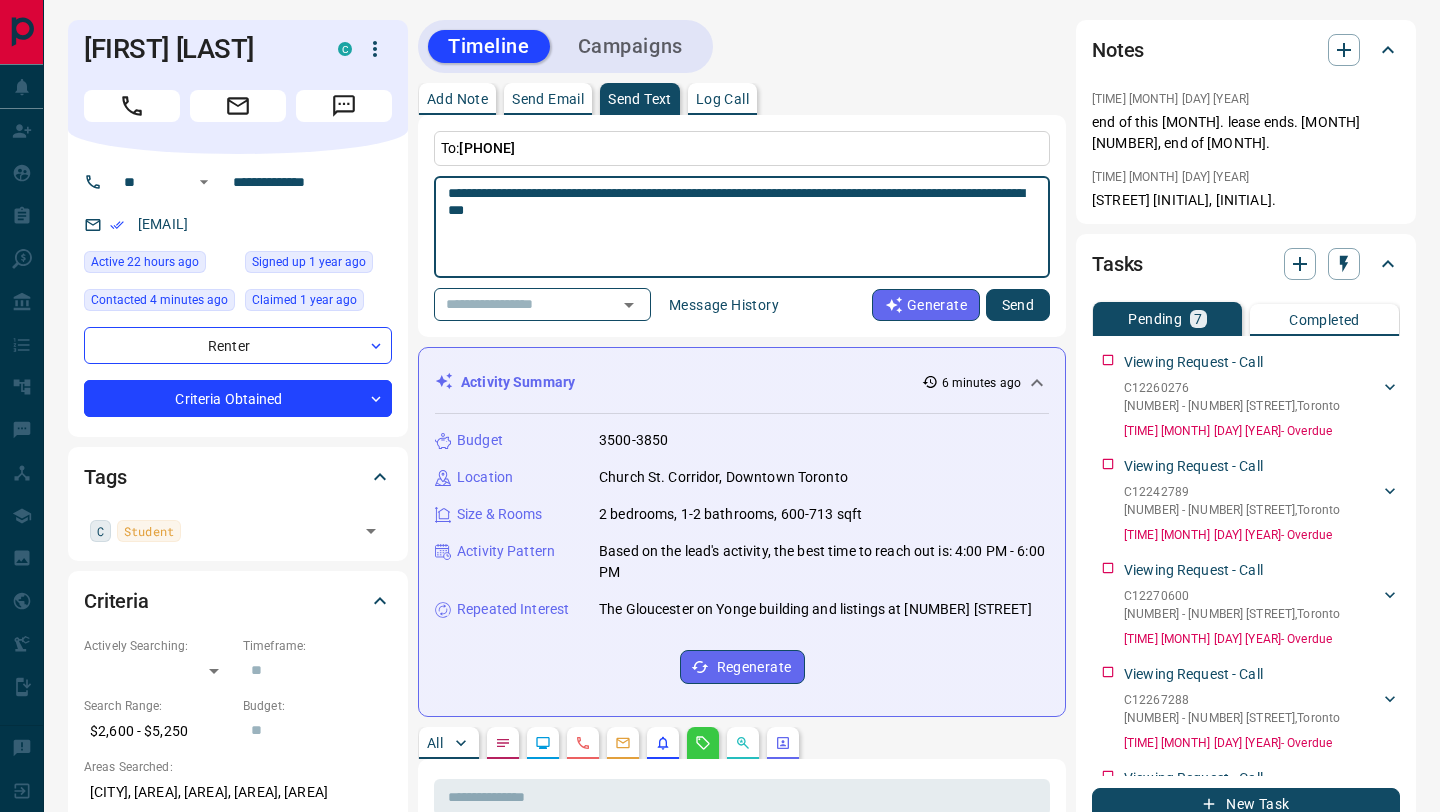 type on "**********" 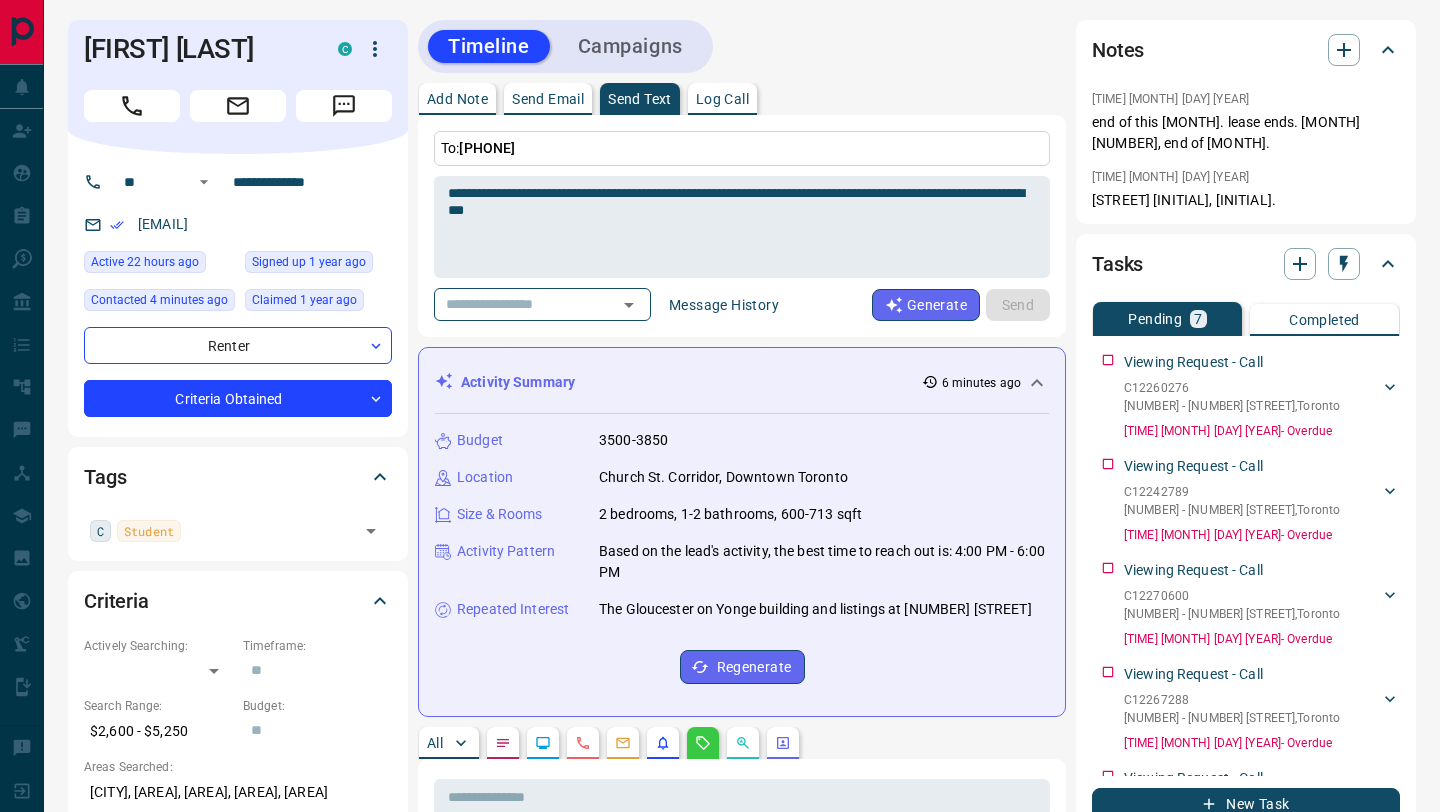 type 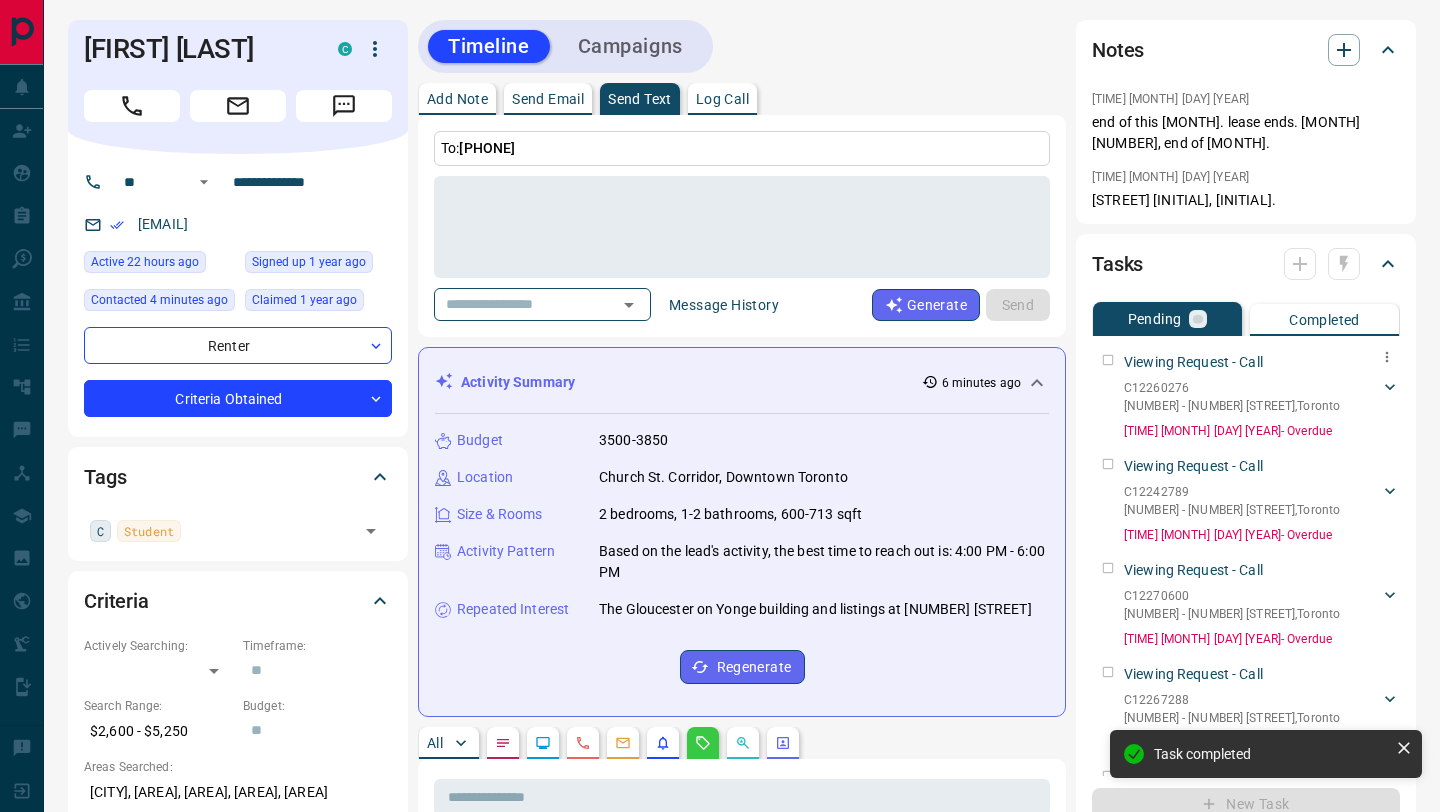 click on "Viewing Request - Call [ID] [NUMBER] - [NUMBER] [STREET] , [CITY] [FIRST] [LAST] [PHONE] [EMAIL] [TIME] [MONTH] [DAY] [YEAR] - Overdue" at bounding box center [1246, 392] 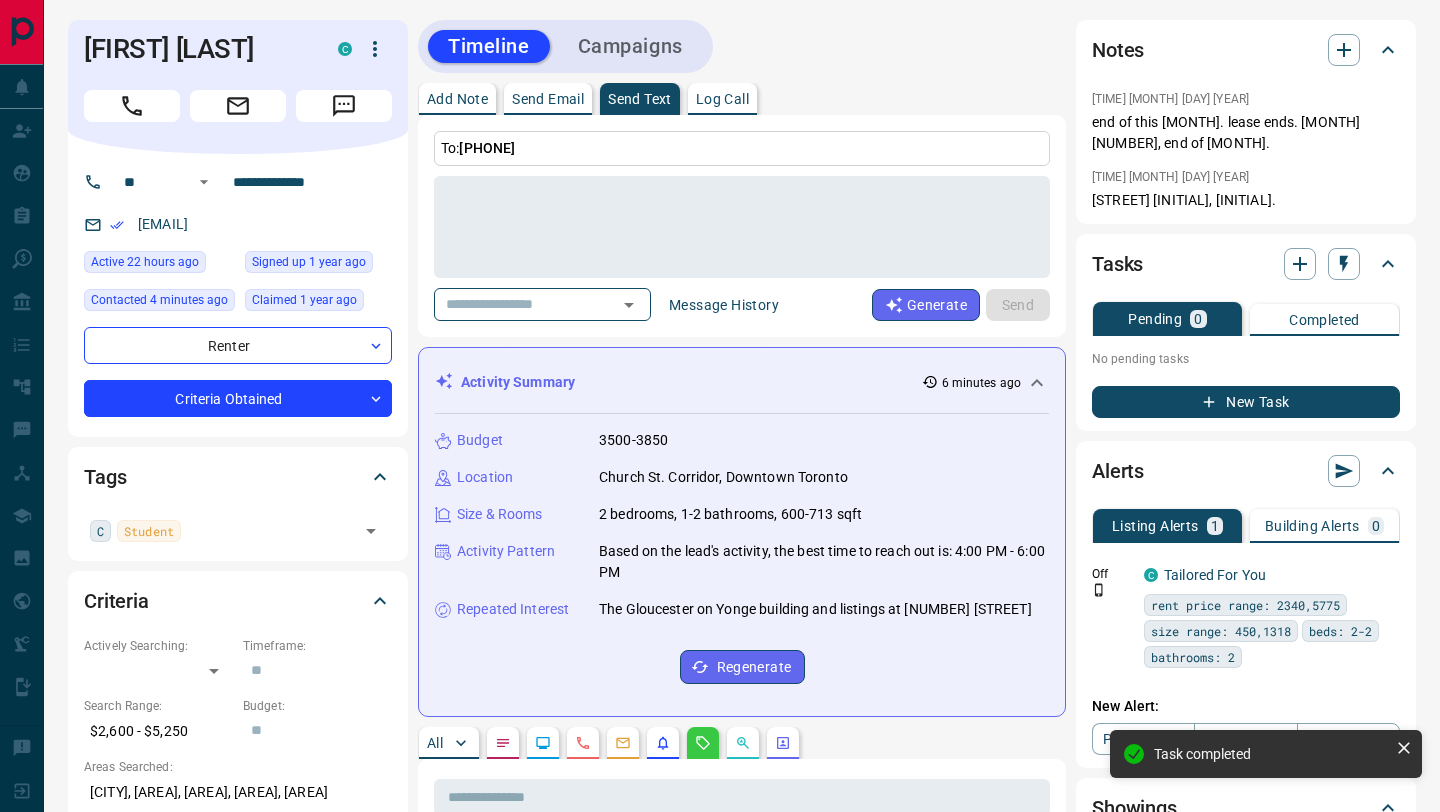click on "No pending tasks" at bounding box center (1246, 359) 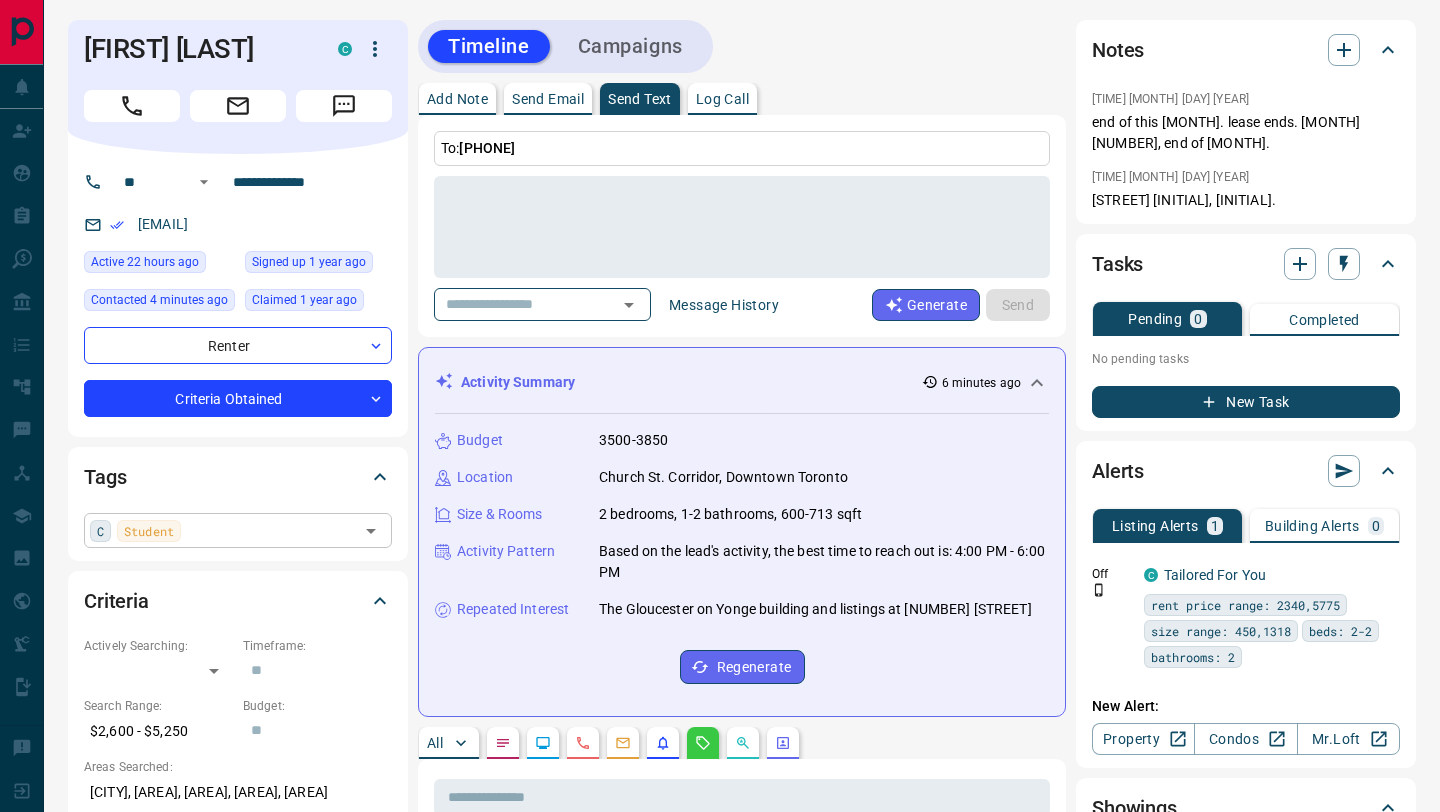 click at bounding box center (270, 530) 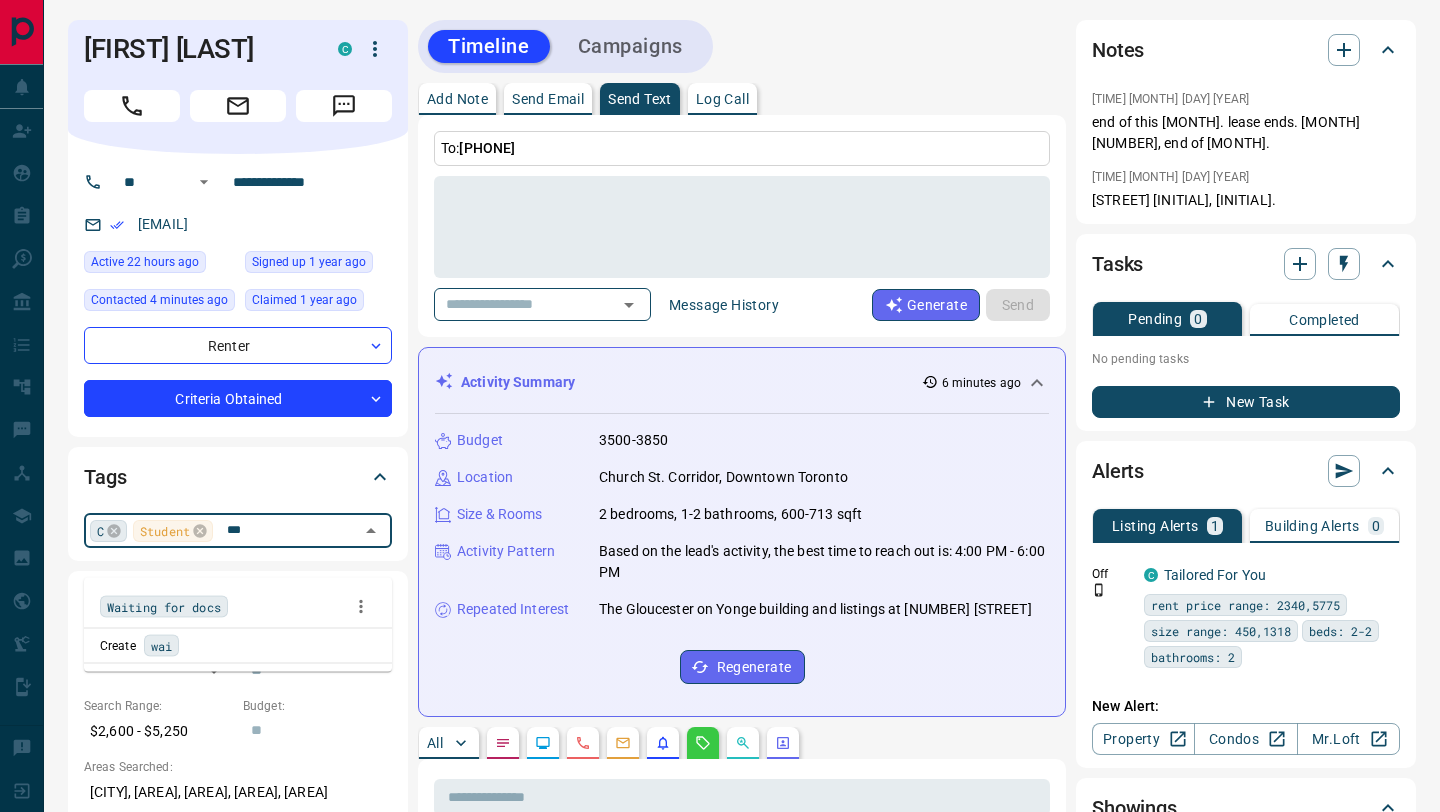 type on "****" 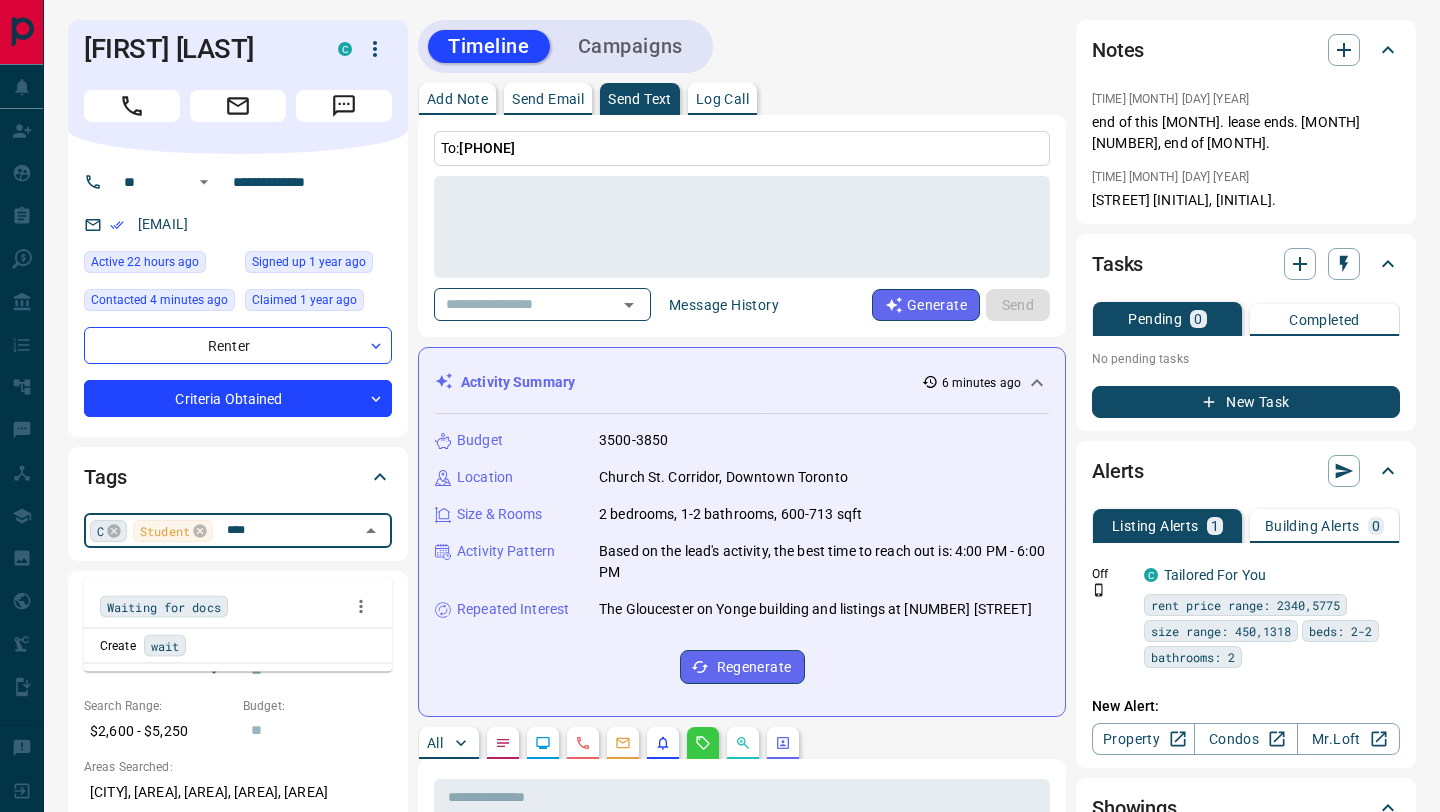 click on "Waiting for docs" at bounding box center (164, 607) 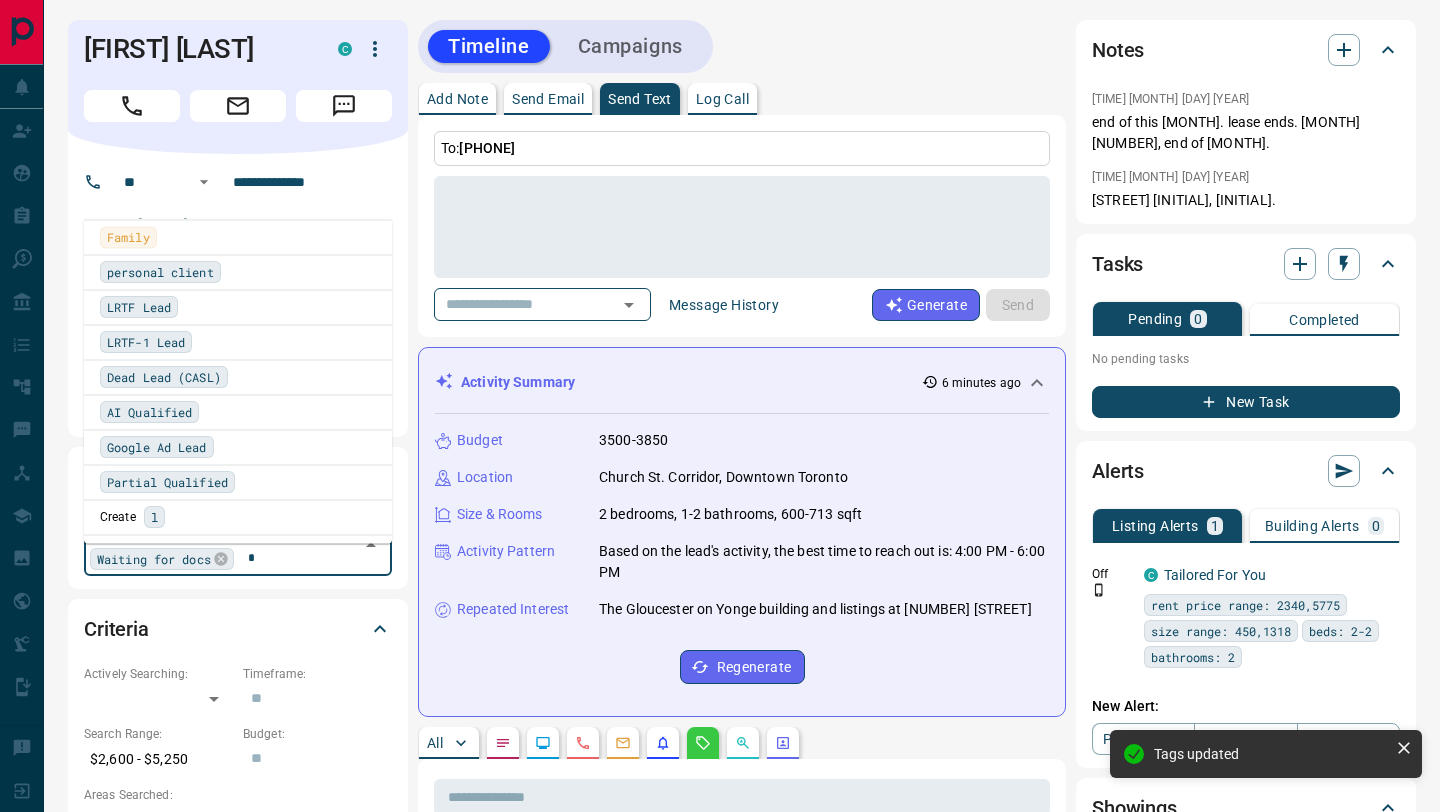 scroll, scrollTop: 0, scrollLeft: 0, axis: both 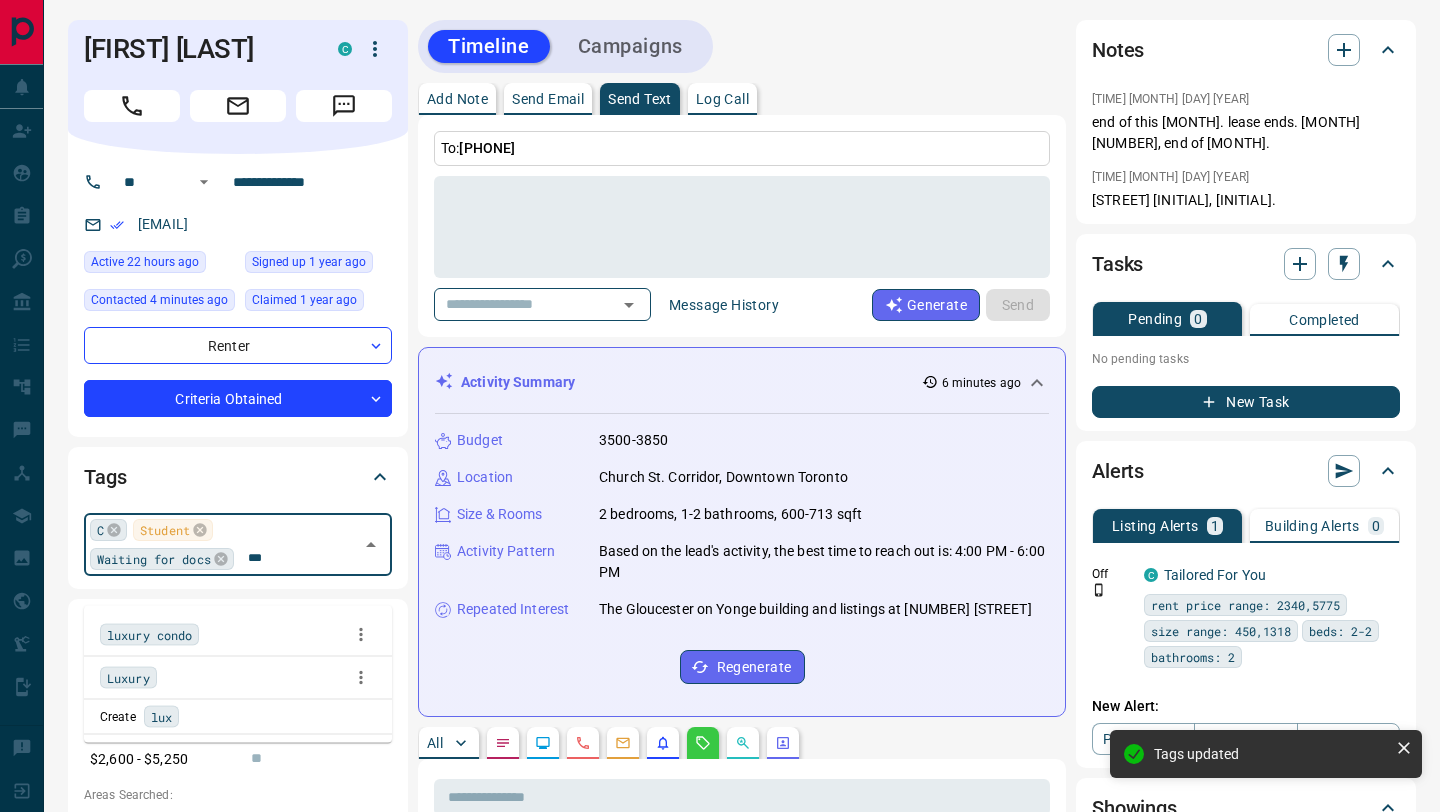 type on "****" 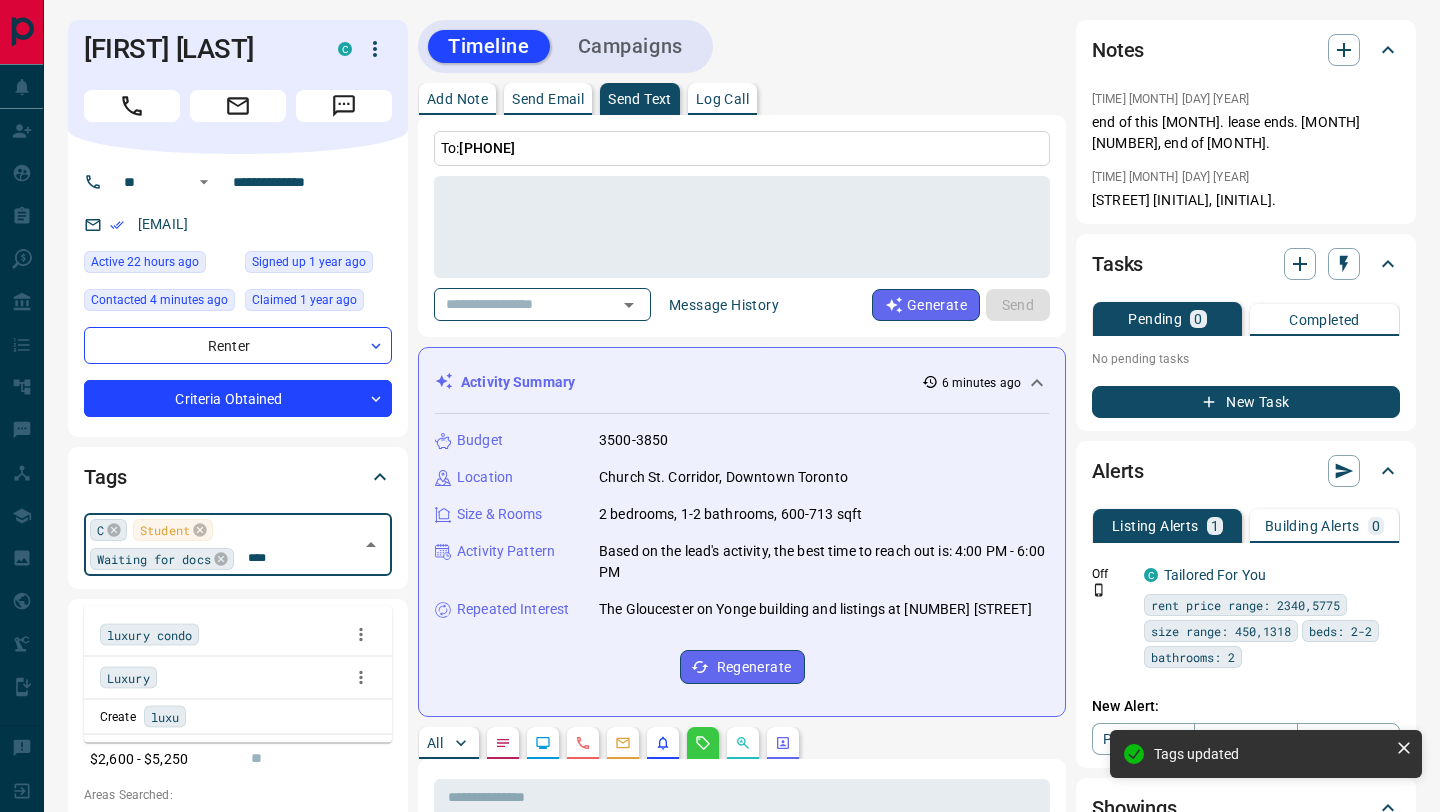 click on "luxury condo" at bounding box center [149, 635] 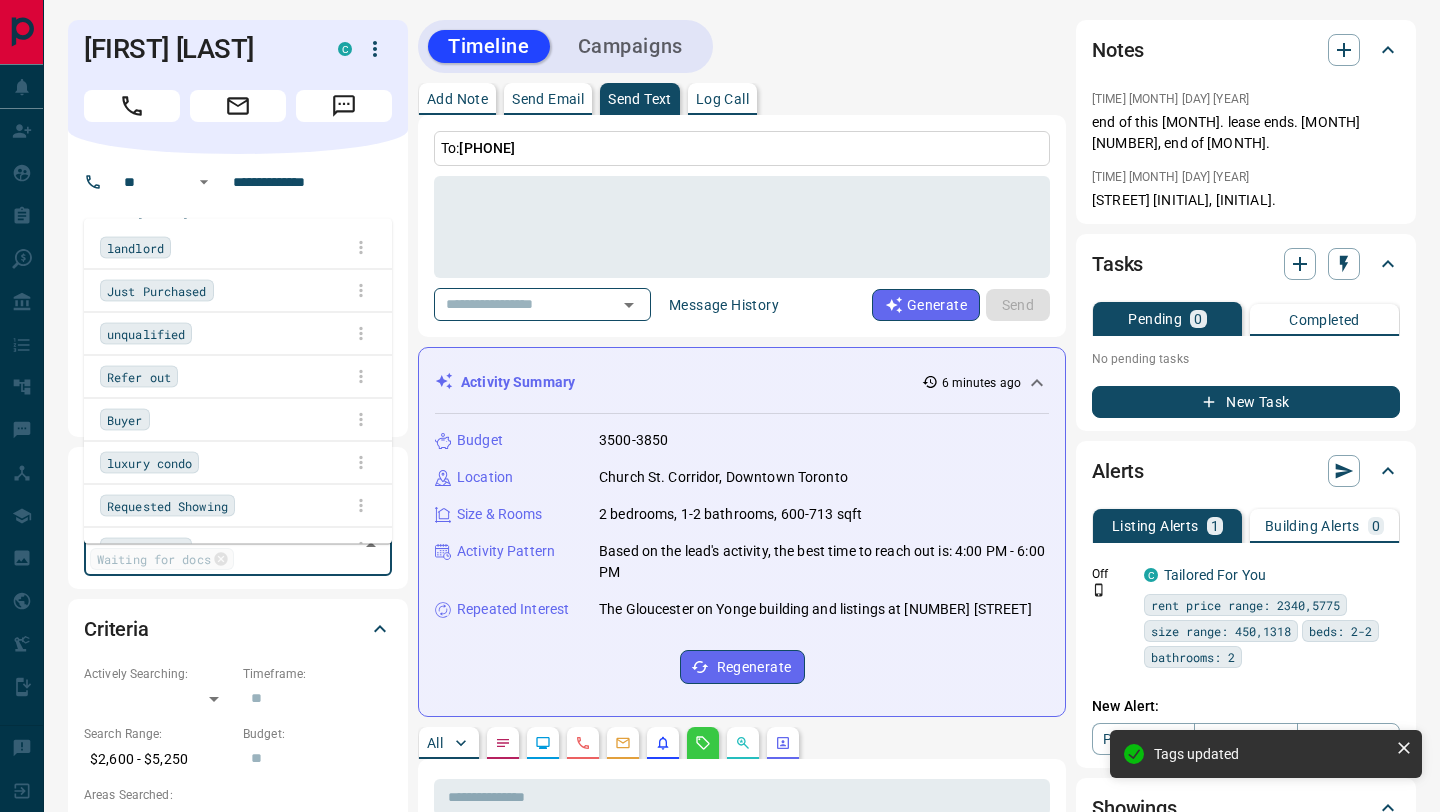 scroll, scrollTop: 1187, scrollLeft: 0, axis: vertical 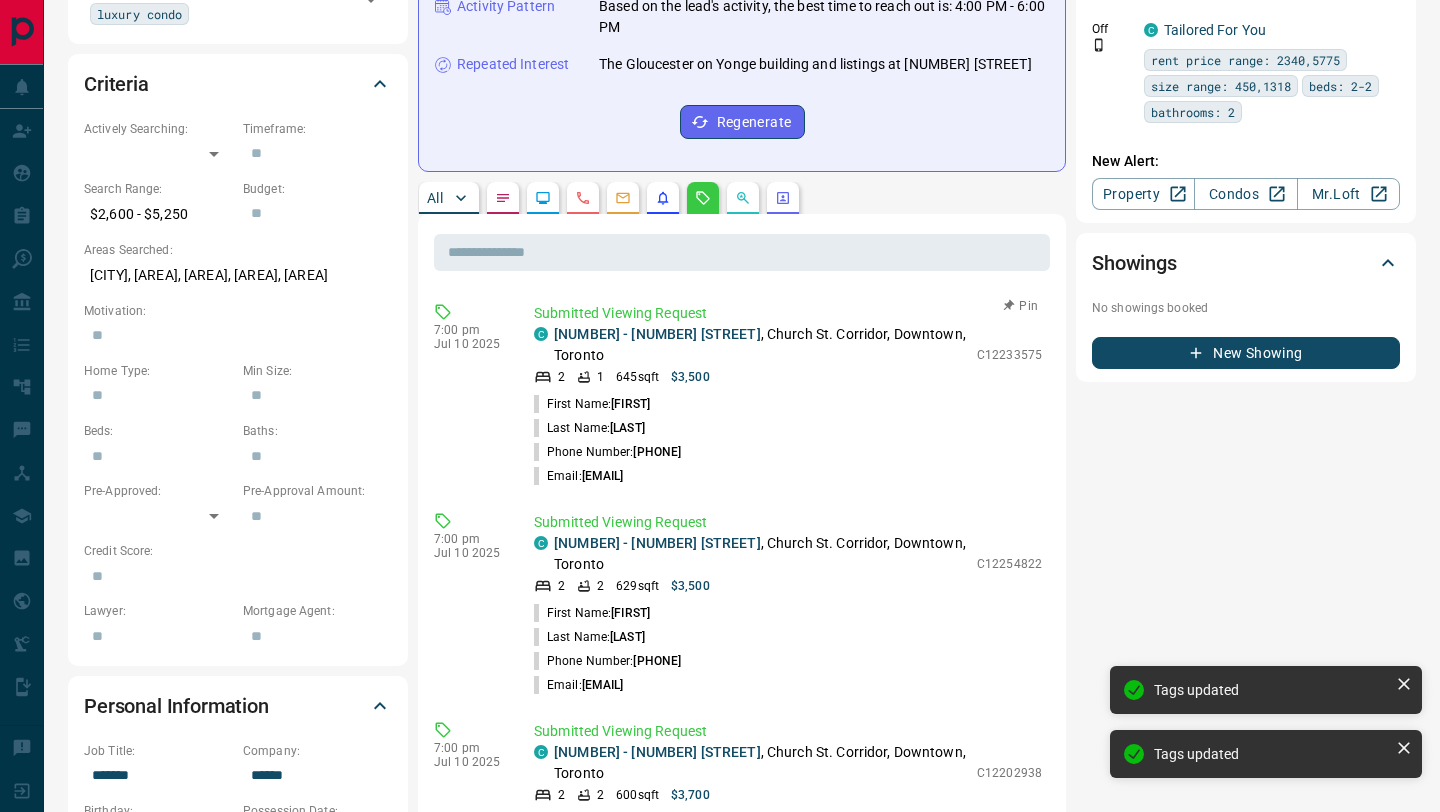 click on "[NUMBER] - [NUMBER] [STREET] , [AREA], [AREA], [CITY]" at bounding box center [760, 345] 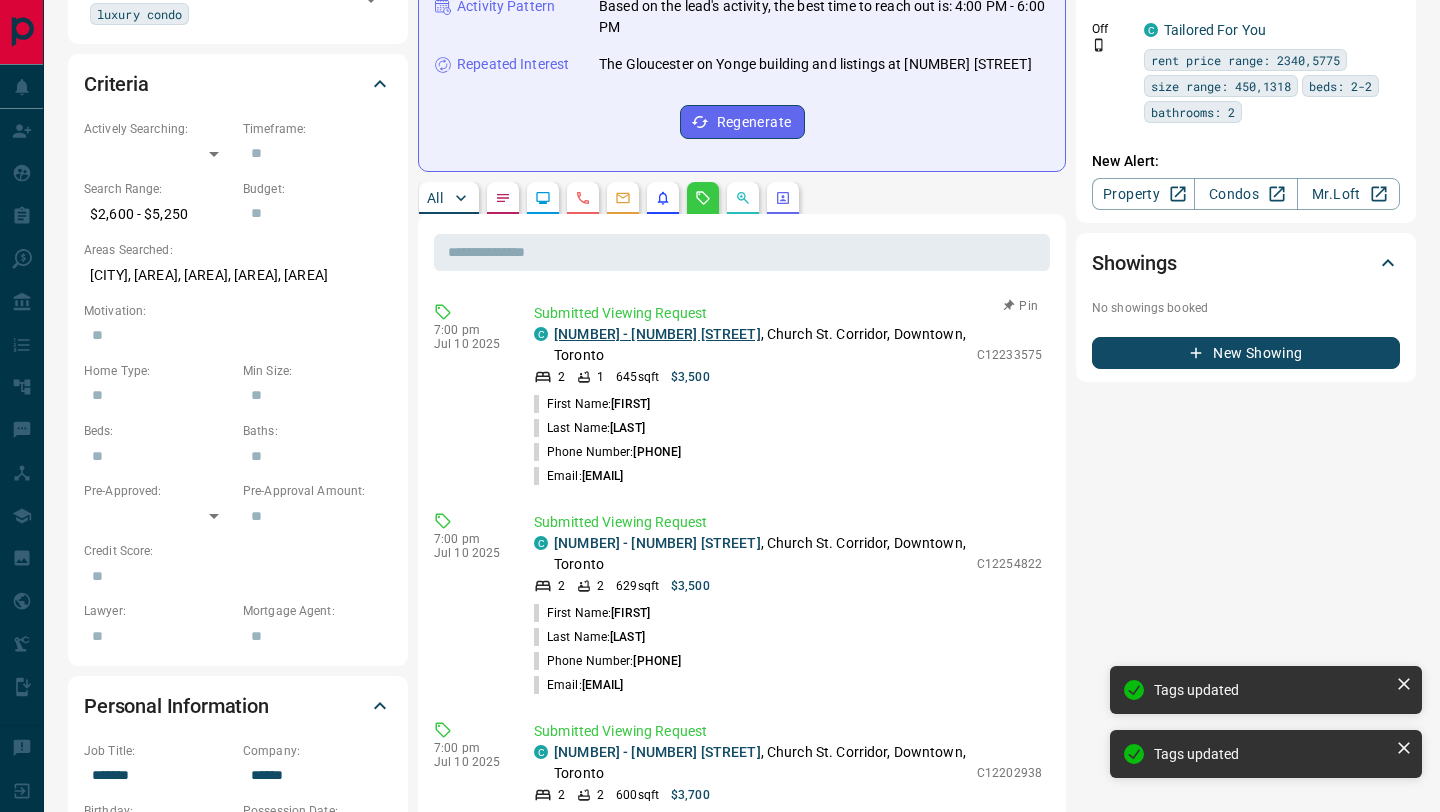 click on "[NUMBER] - [NUMBER] [STREET]" at bounding box center (657, 334) 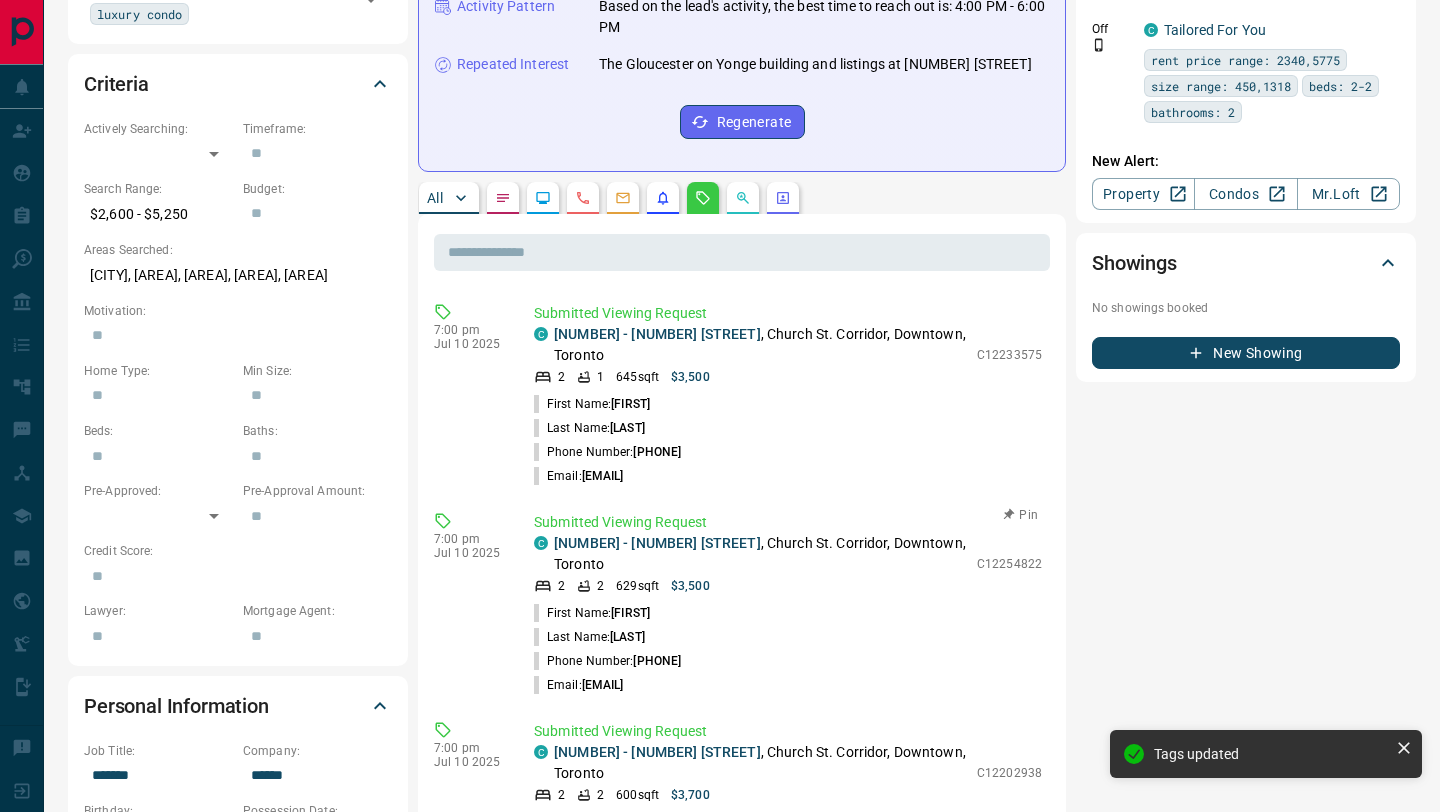 scroll, scrollTop: 0, scrollLeft: 0, axis: both 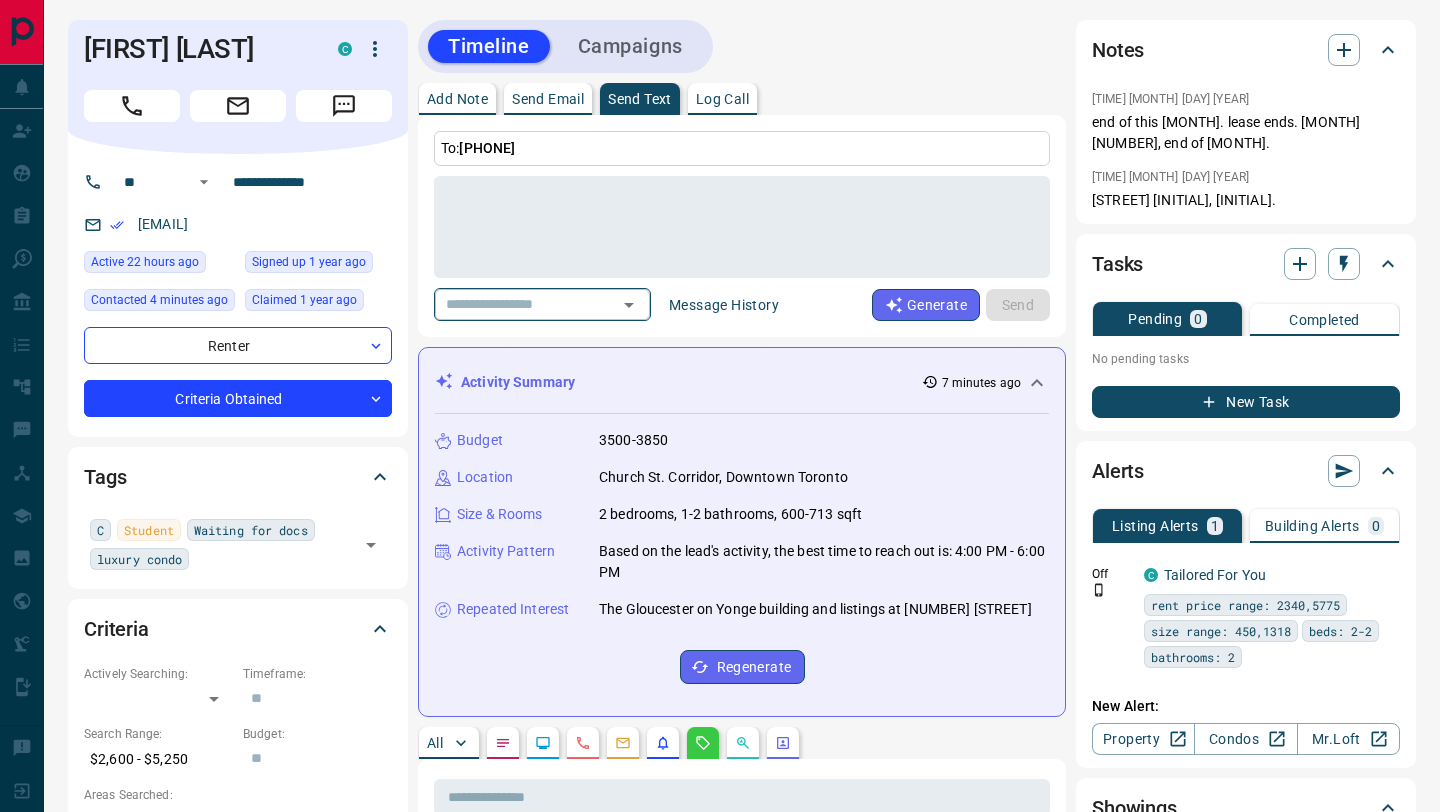 click on "​" at bounding box center [542, 304] 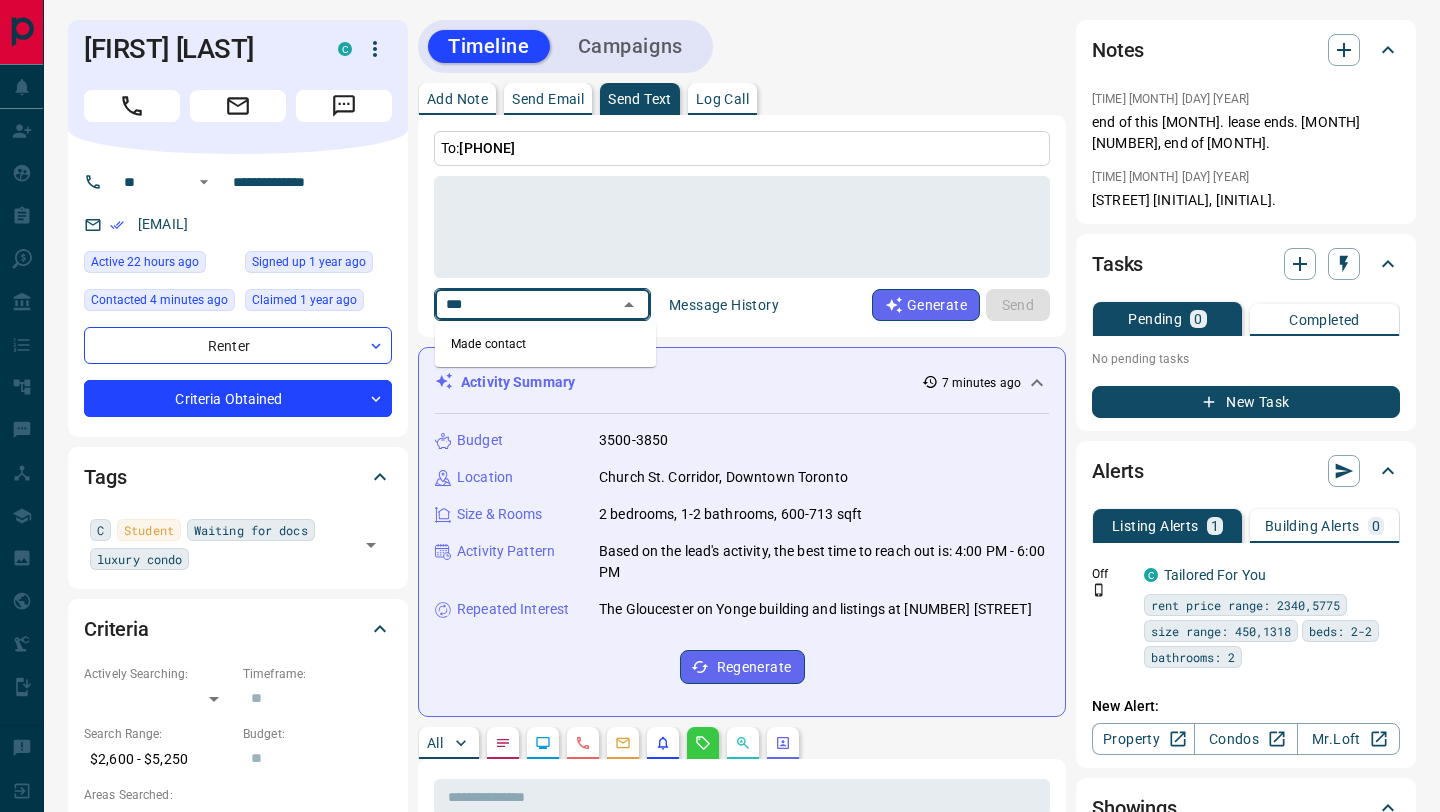 click on "Made contact" at bounding box center [545, 344] 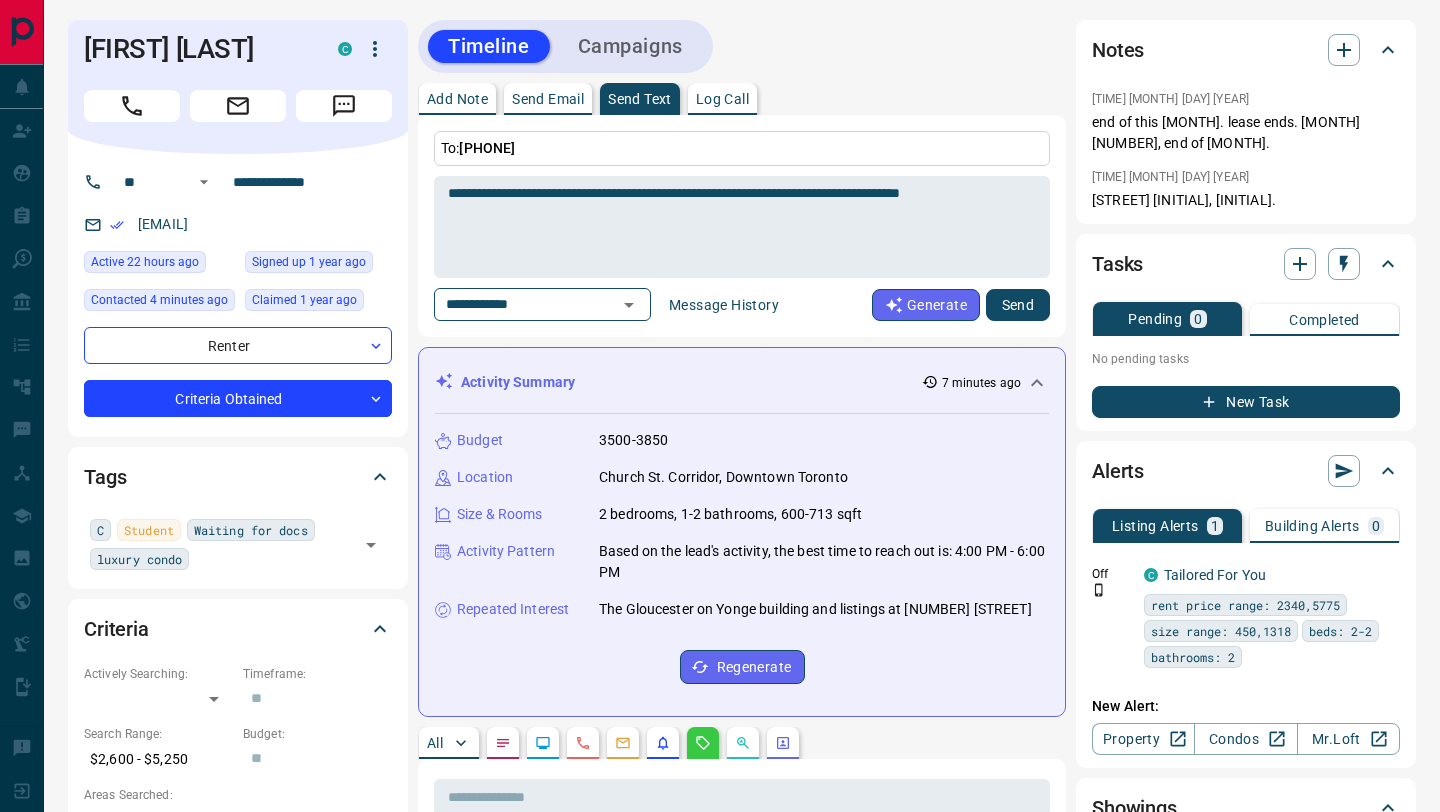 click on "Send" at bounding box center [1018, 305] 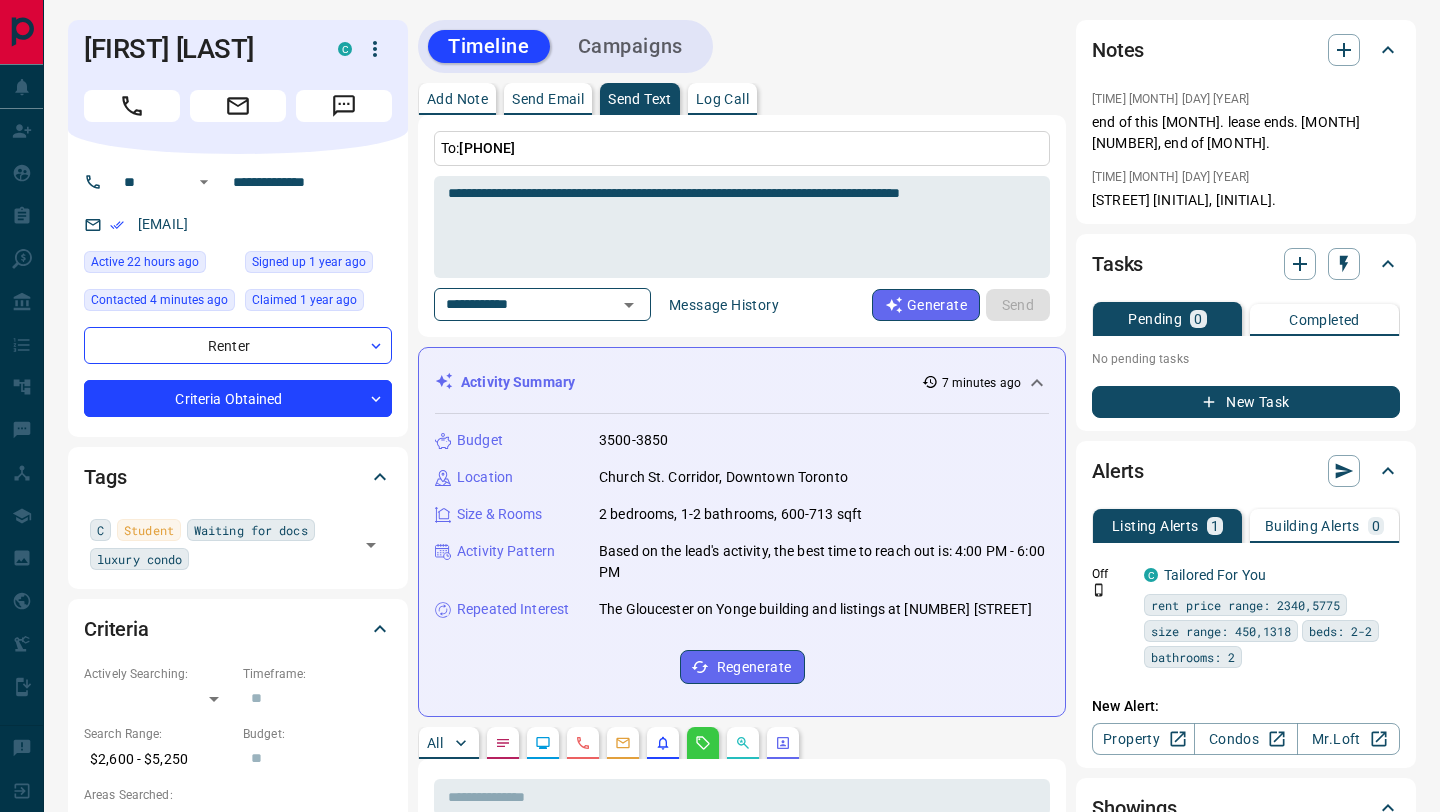 type 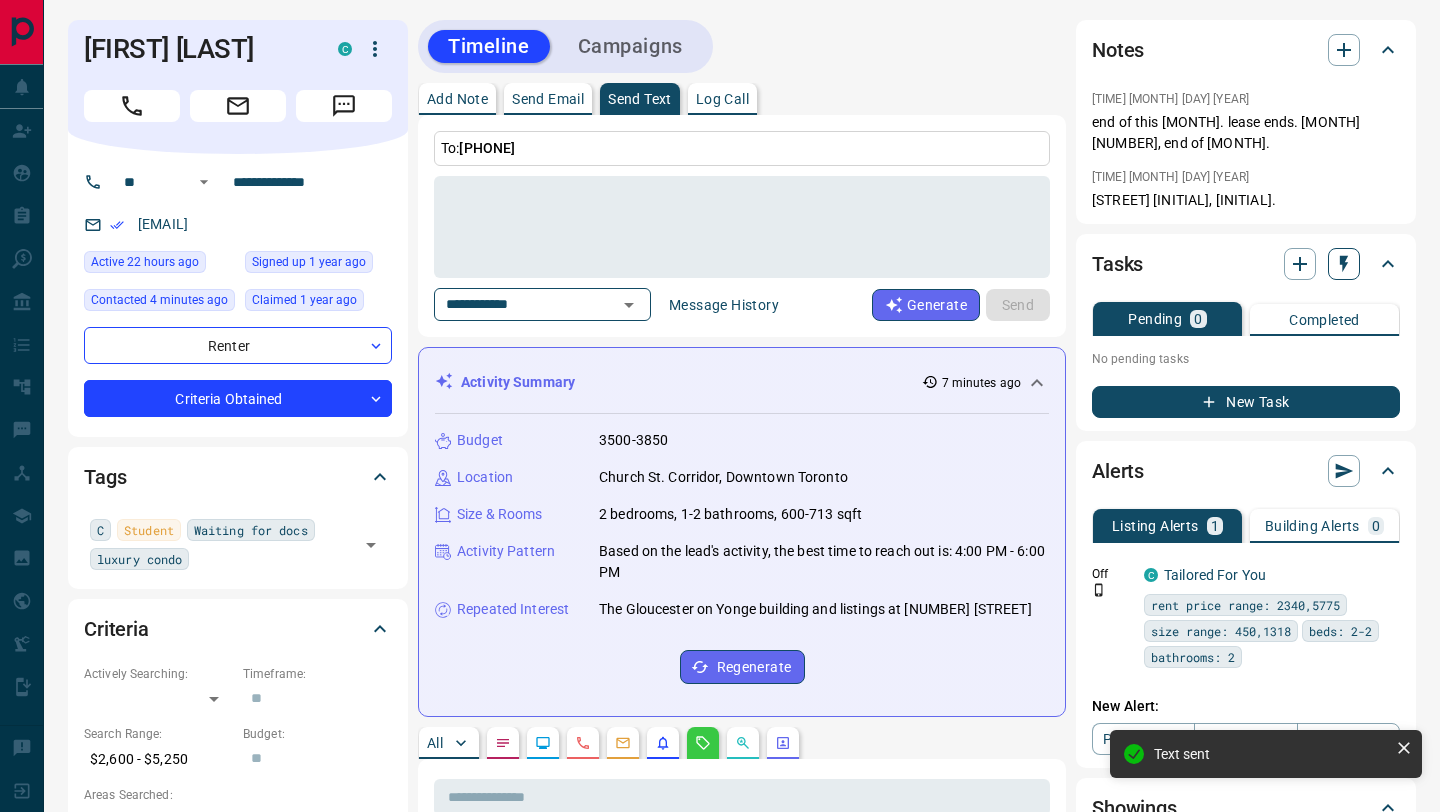click 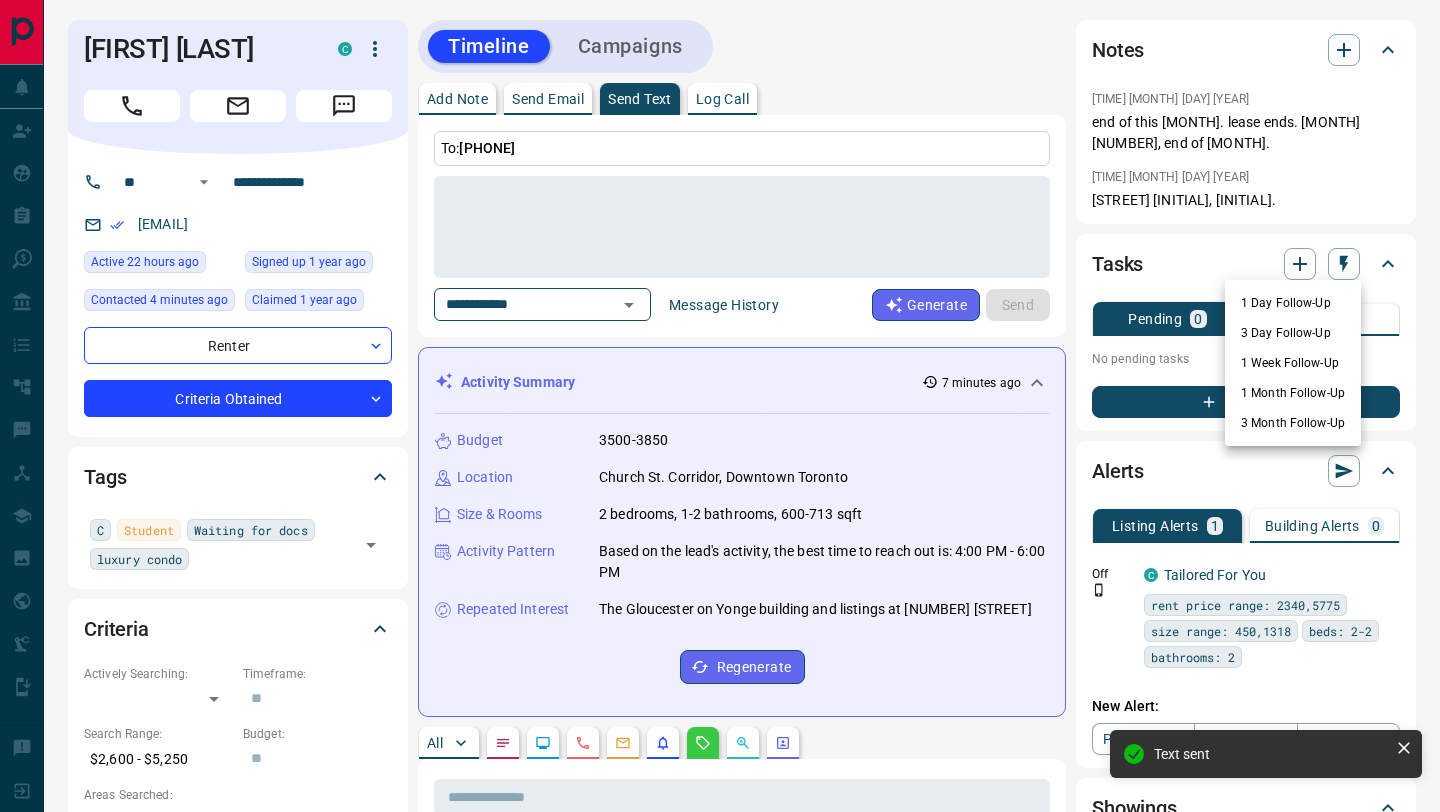 click on "1 Week Follow-Up" at bounding box center [1293, 363] 